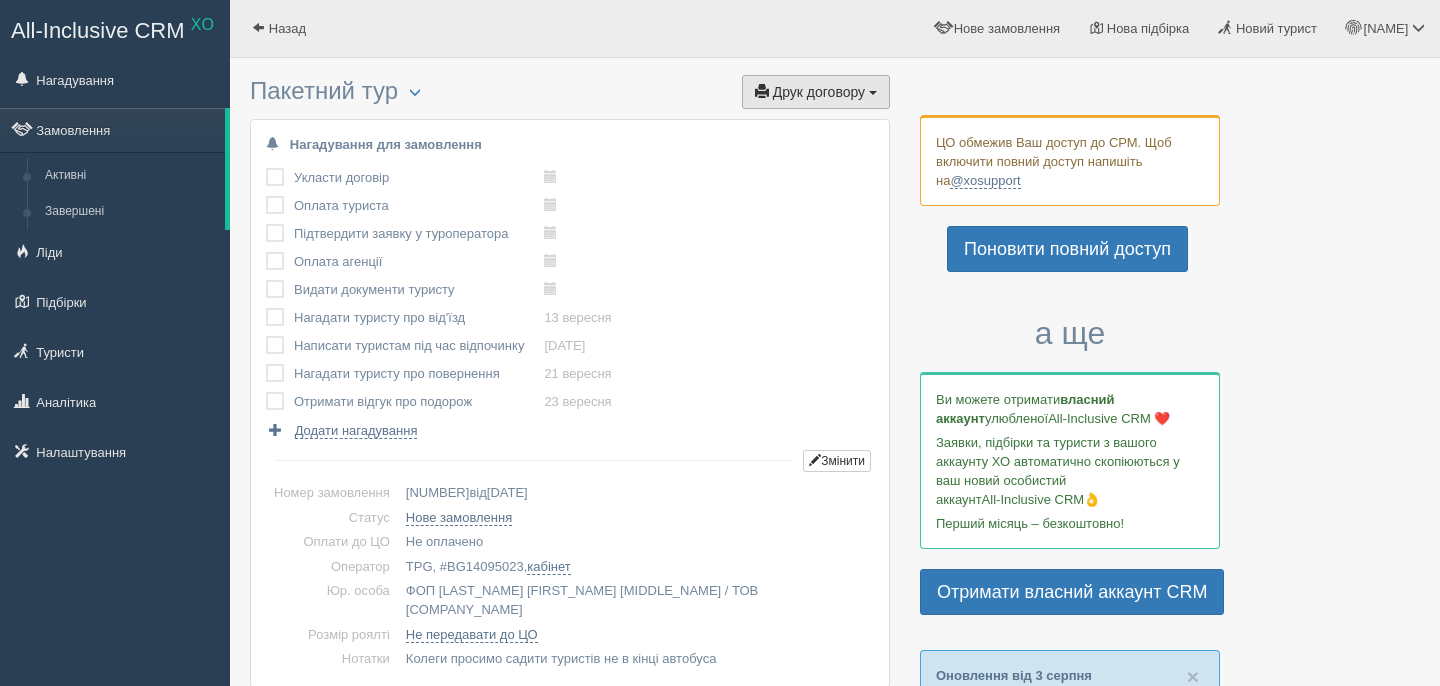 scroll, scrollTop: 0, scrollLeft: 0, axis: both 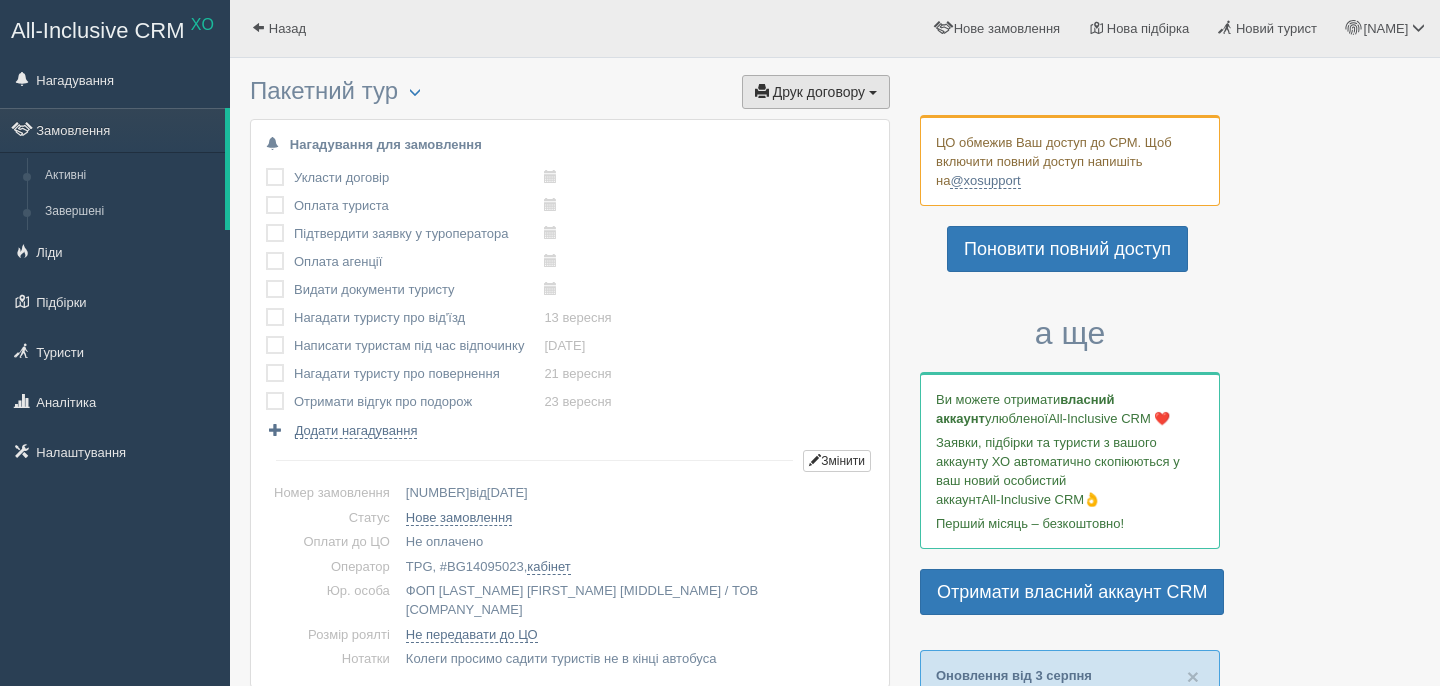 click on "Друк договору" at bounding box center [819, 92] 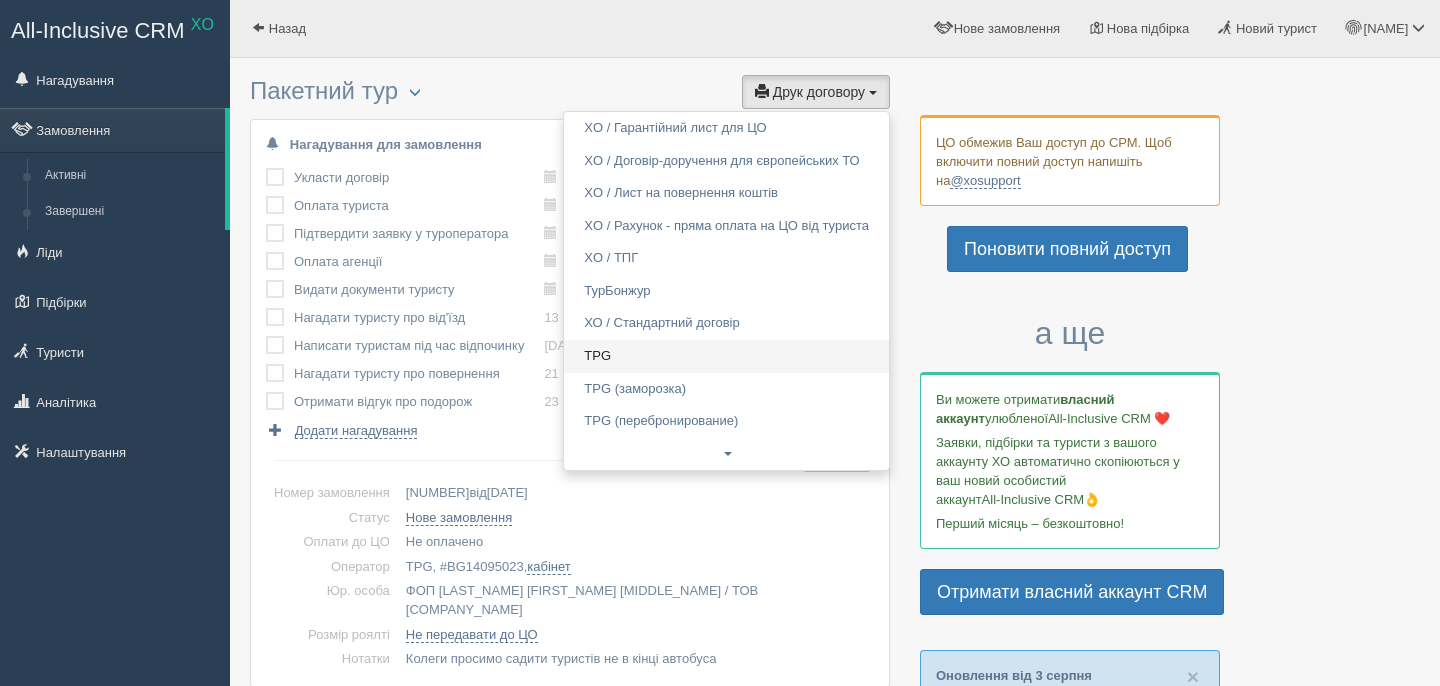 click on "TPG" at bounding box center (726, 356) 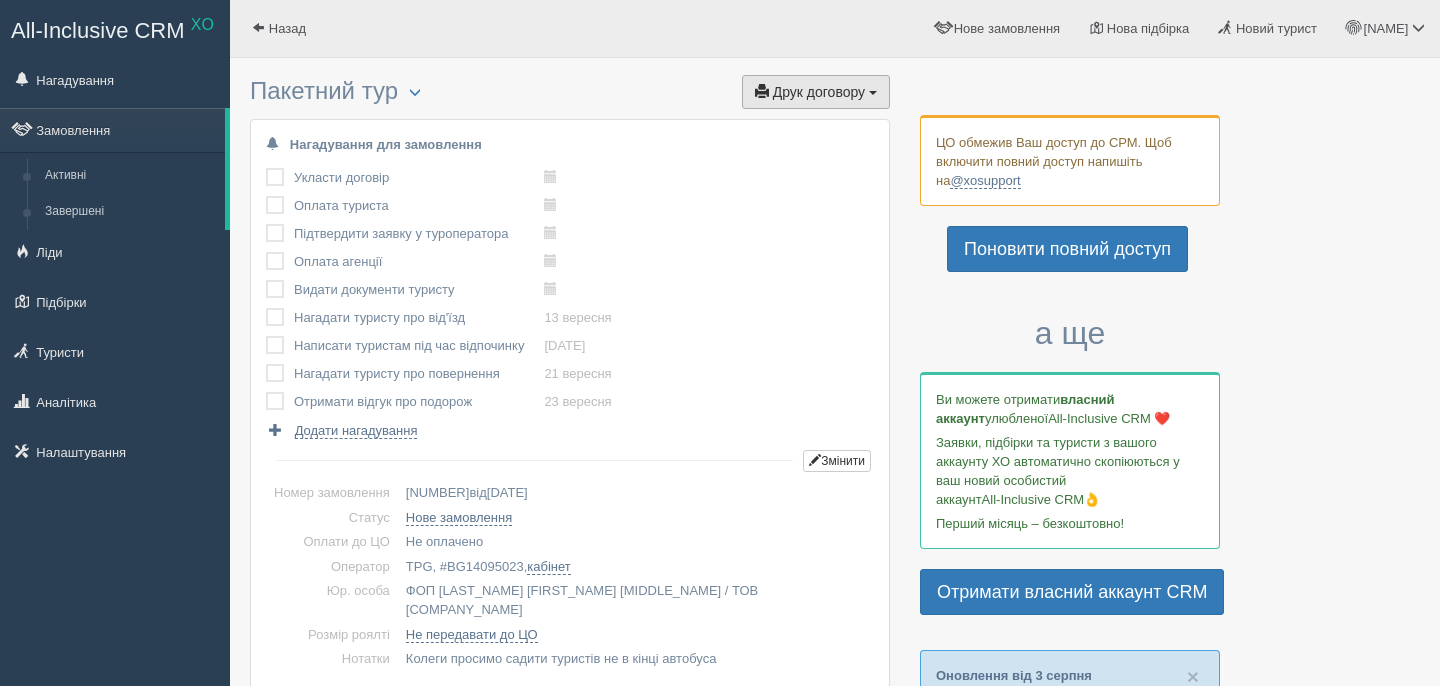 click on "Друк договору
Друк" at bounding box center (816, 92) 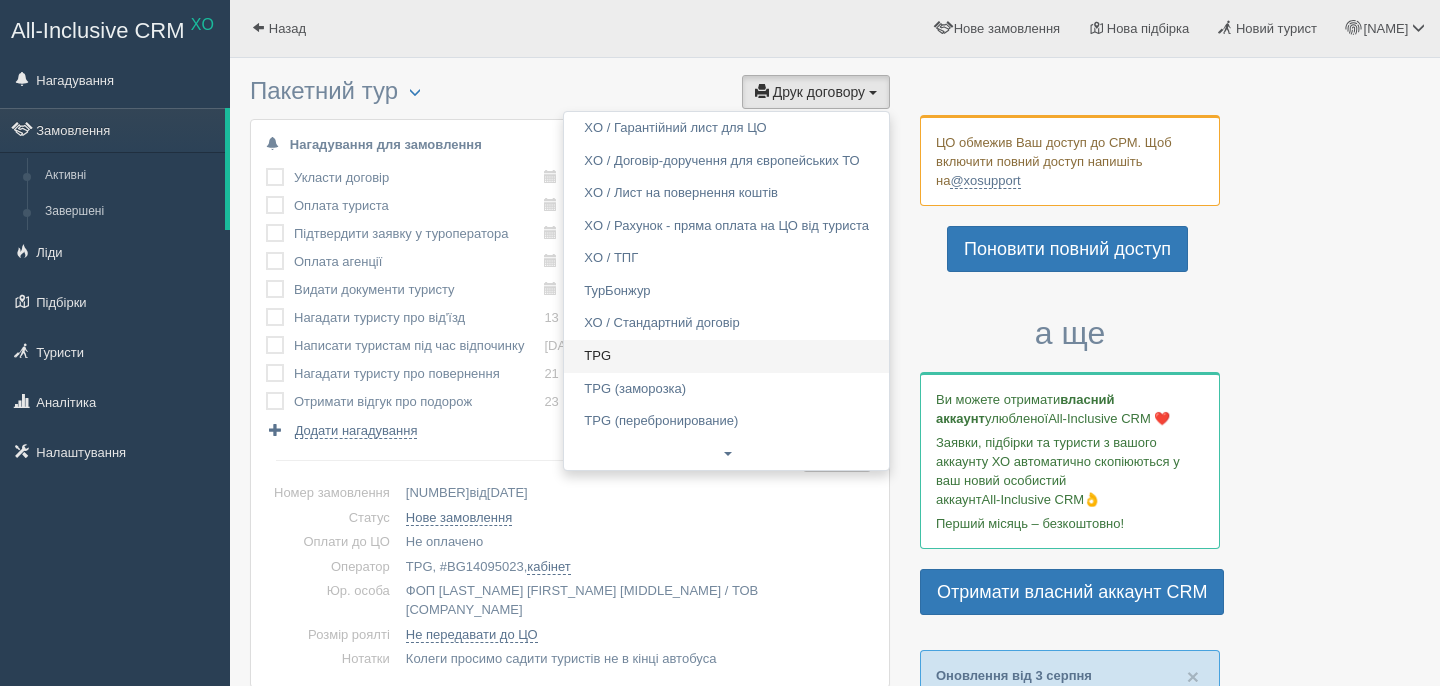 click on "TPG" at bounding box center [726, 356] 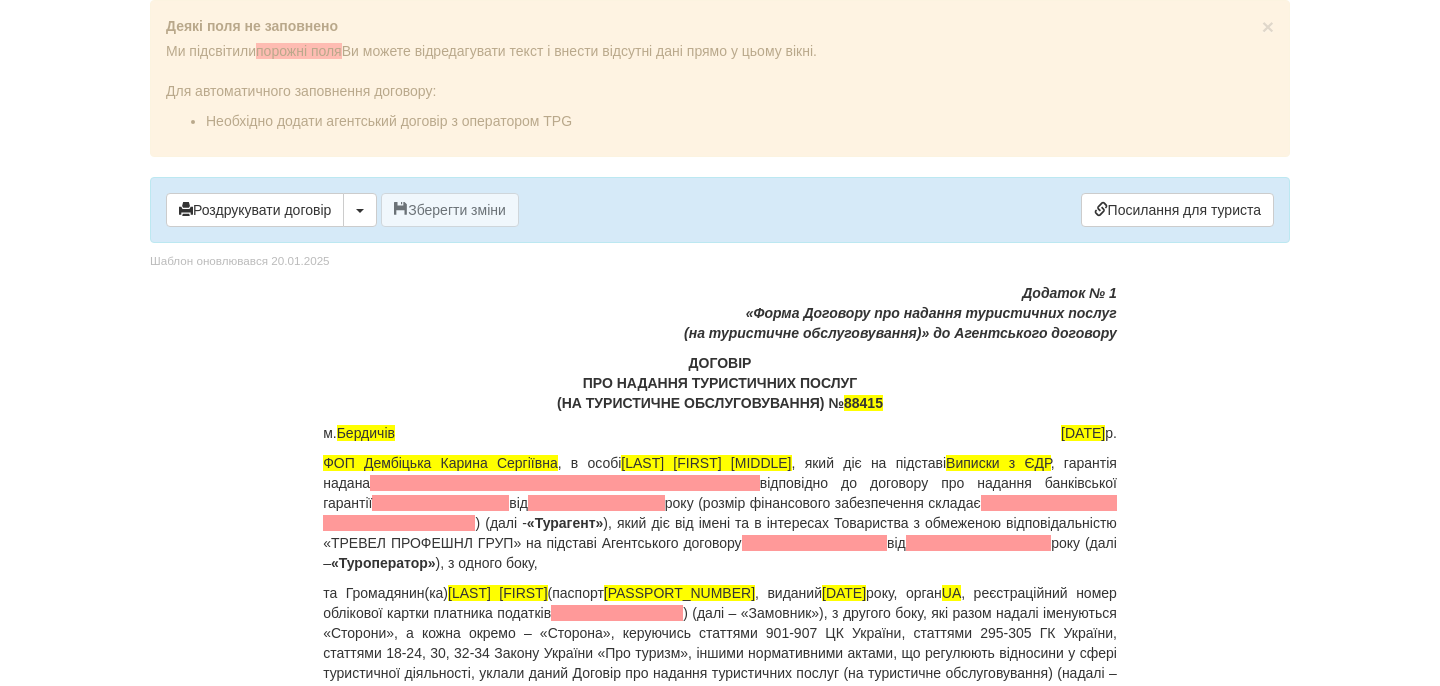scroll, scrollTop: 0, scrollLeft: 0, axis: both 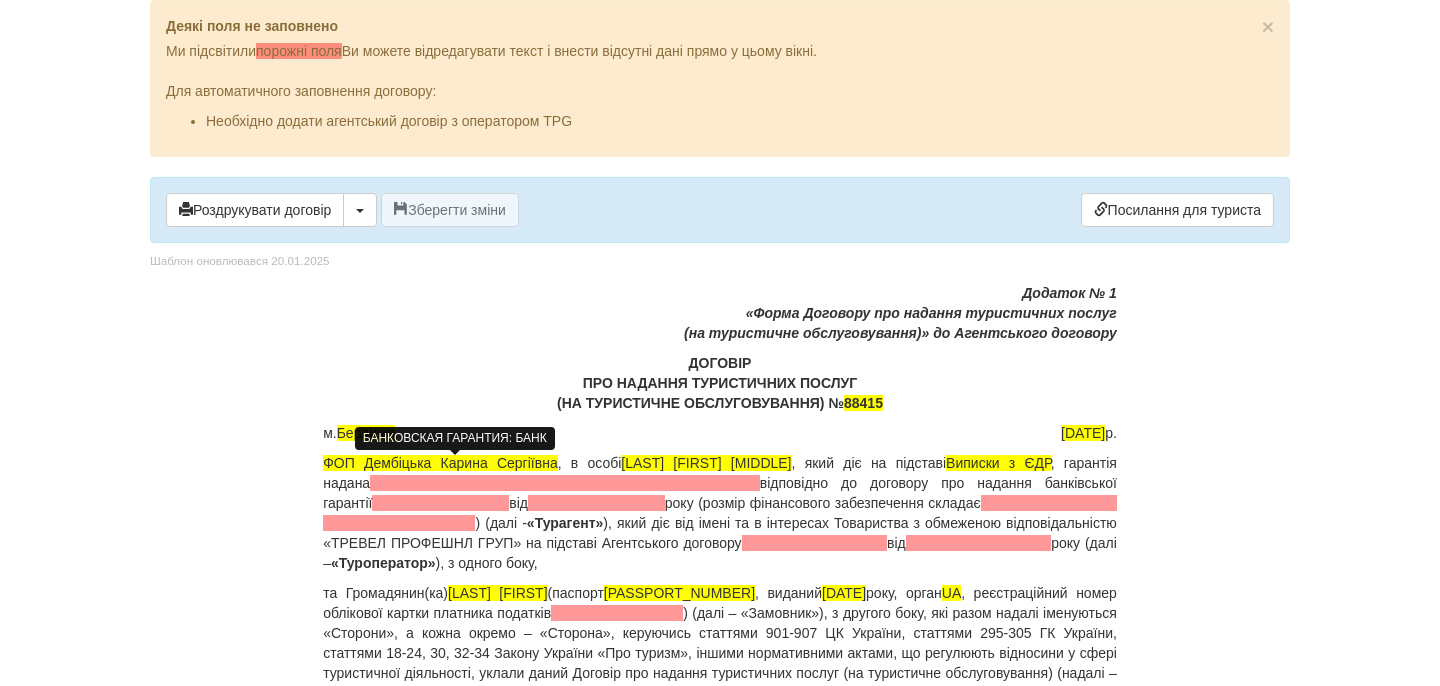 click at bounding box center [565, 483] 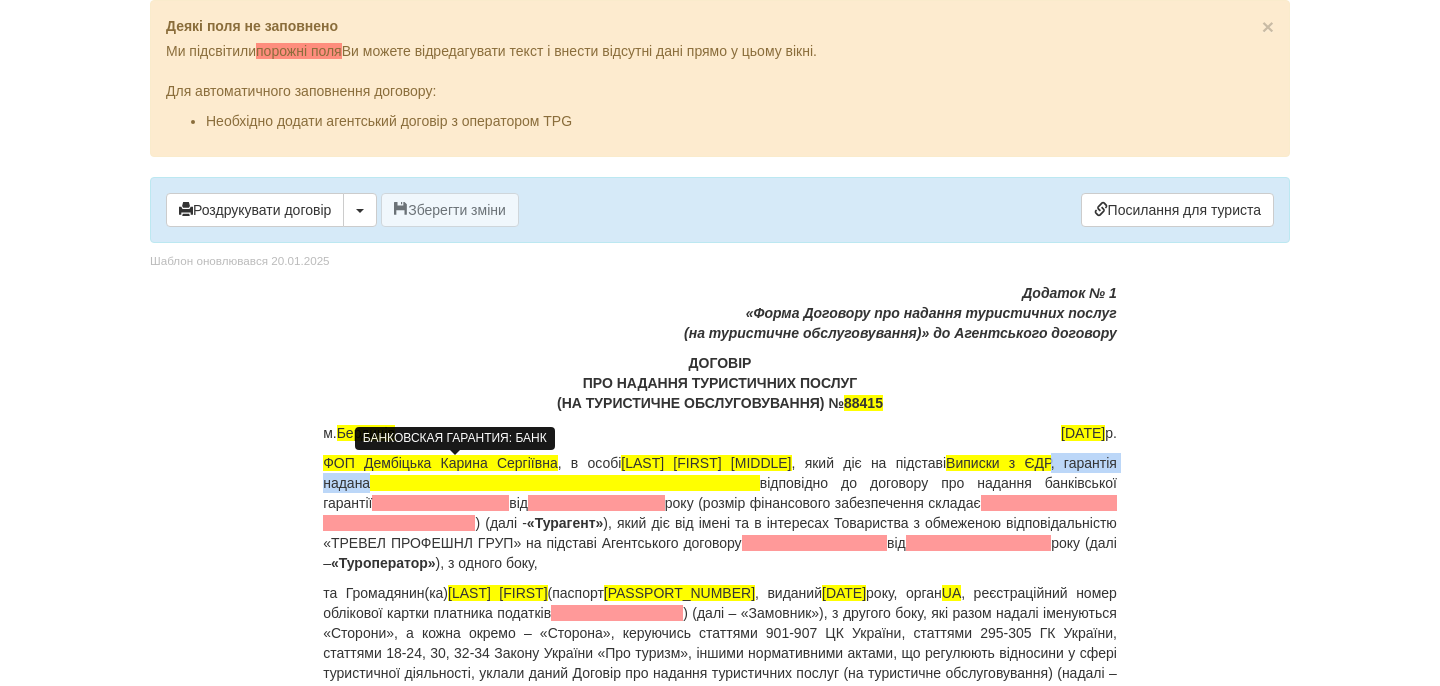 type 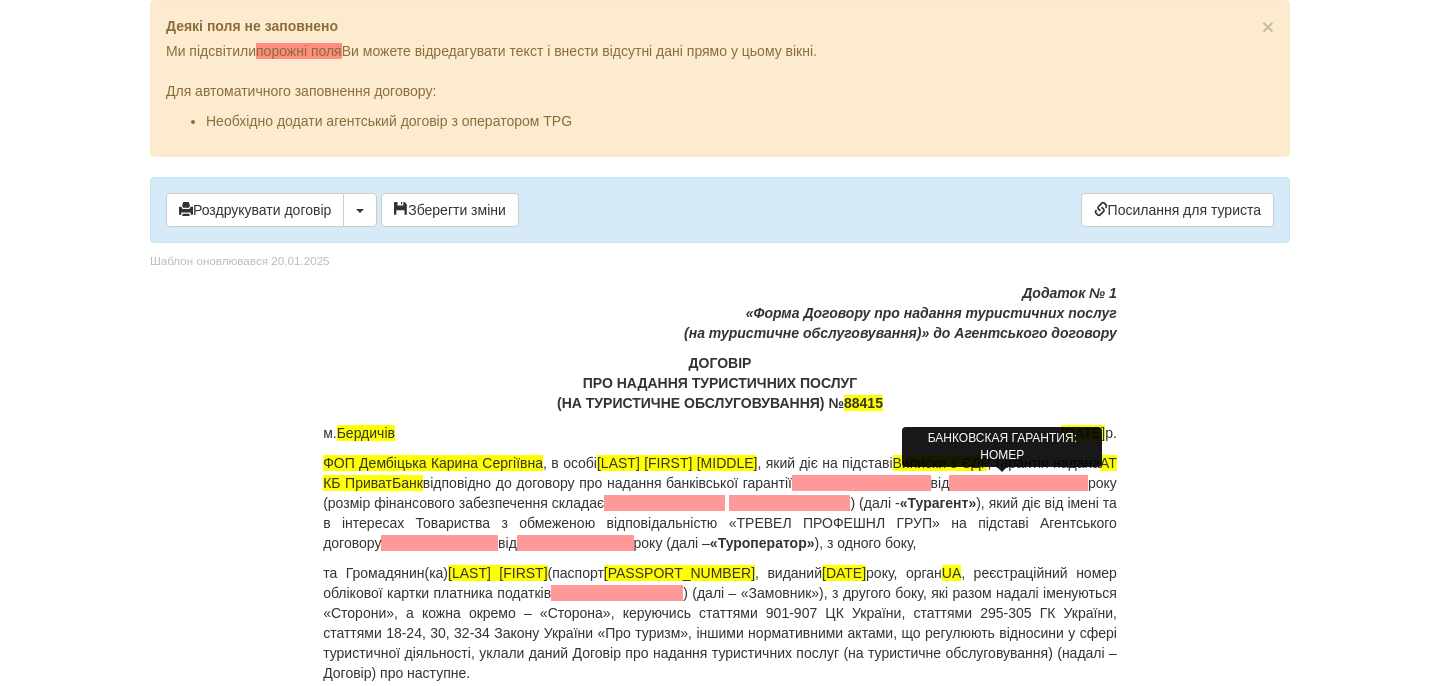 click at bounding box center (861, 483) 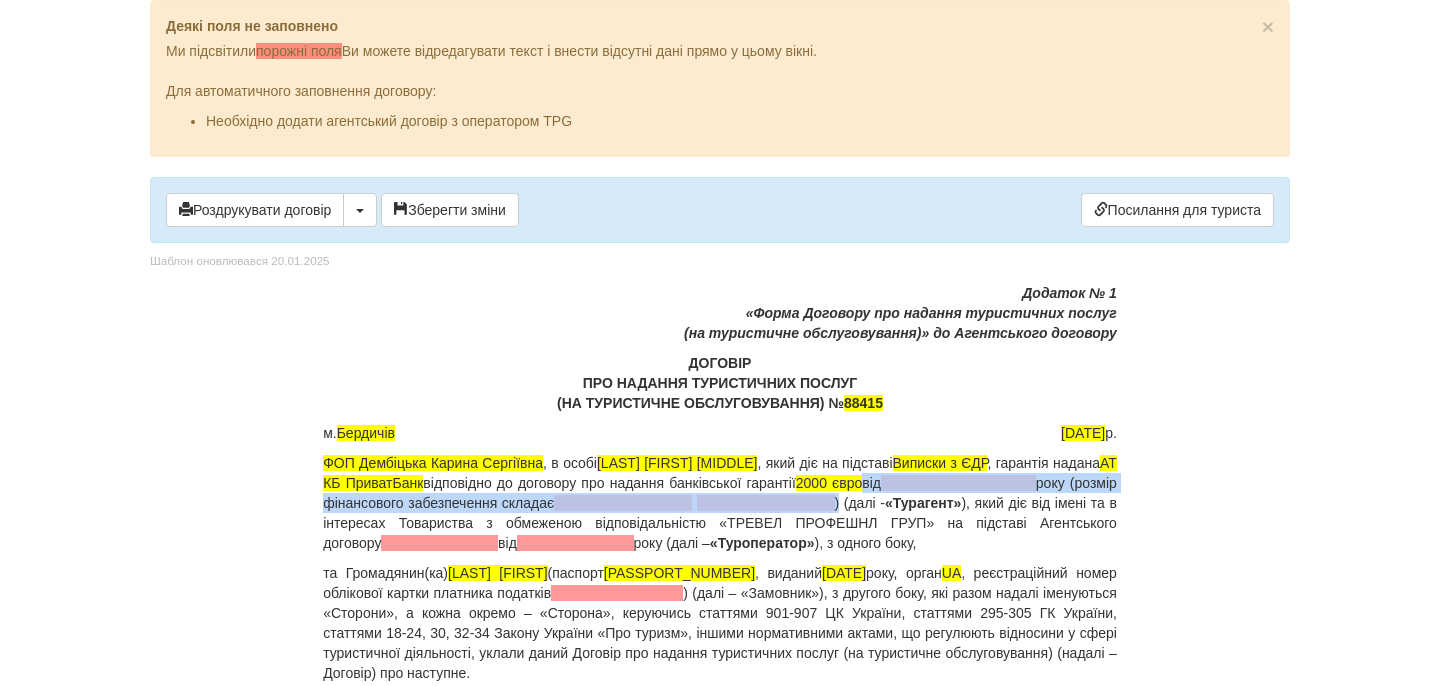 drag, startPoint x: 965, startPoint y: 485, endPoint x: 914, endPoint y: 500, distance: 53.160137 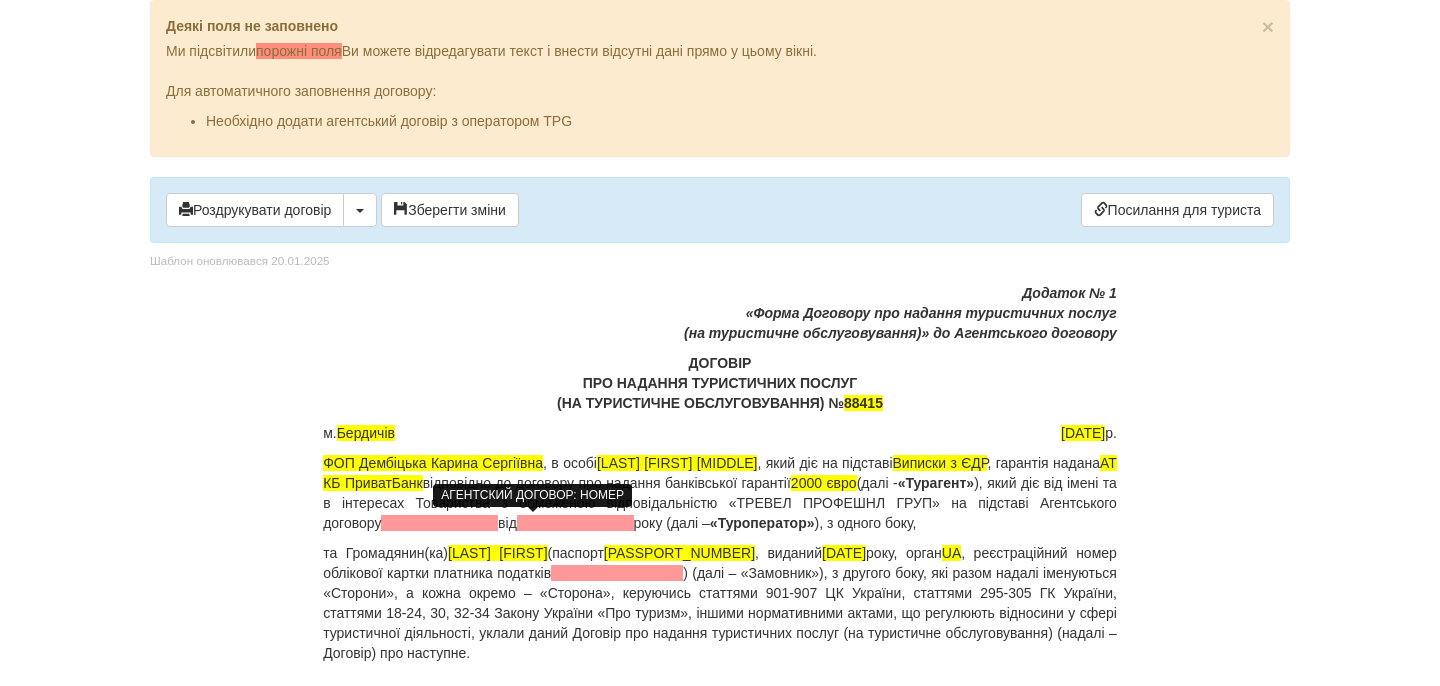 click at bounding box center (439, 523) 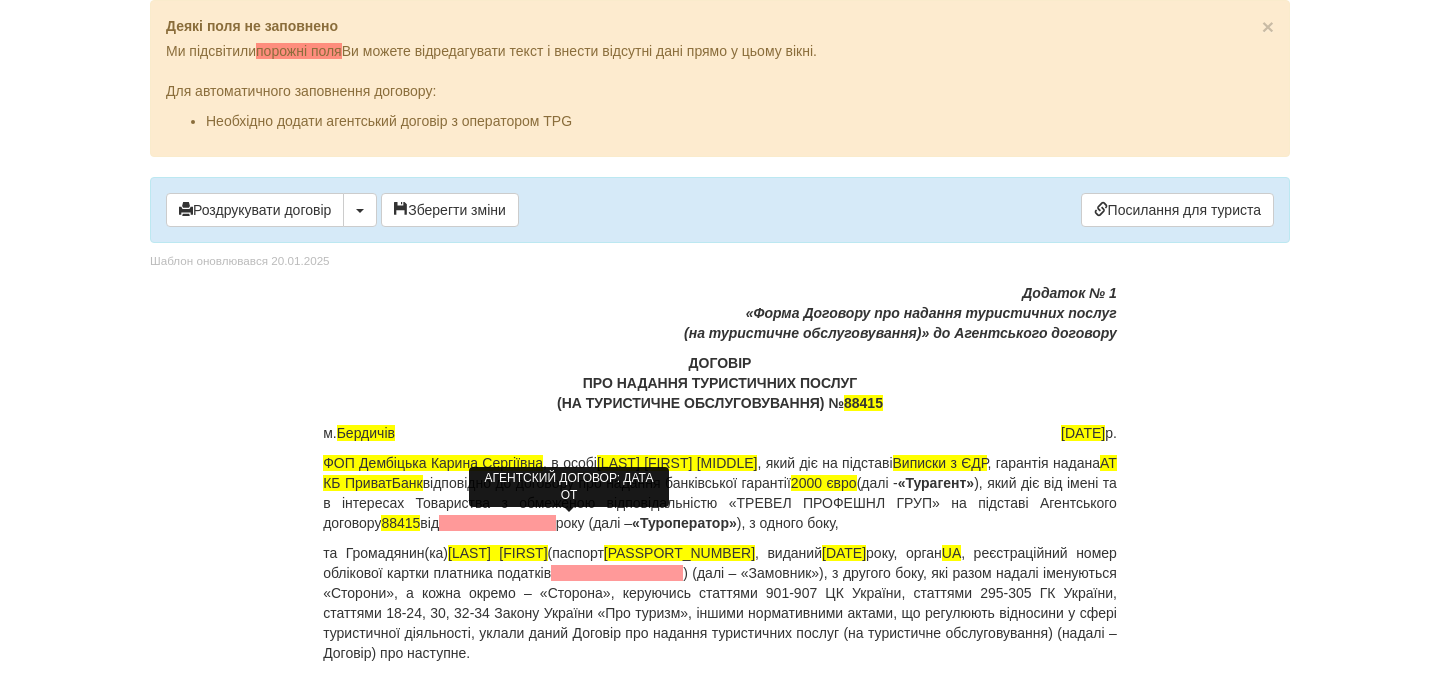 click at bounding box center (497, 523) 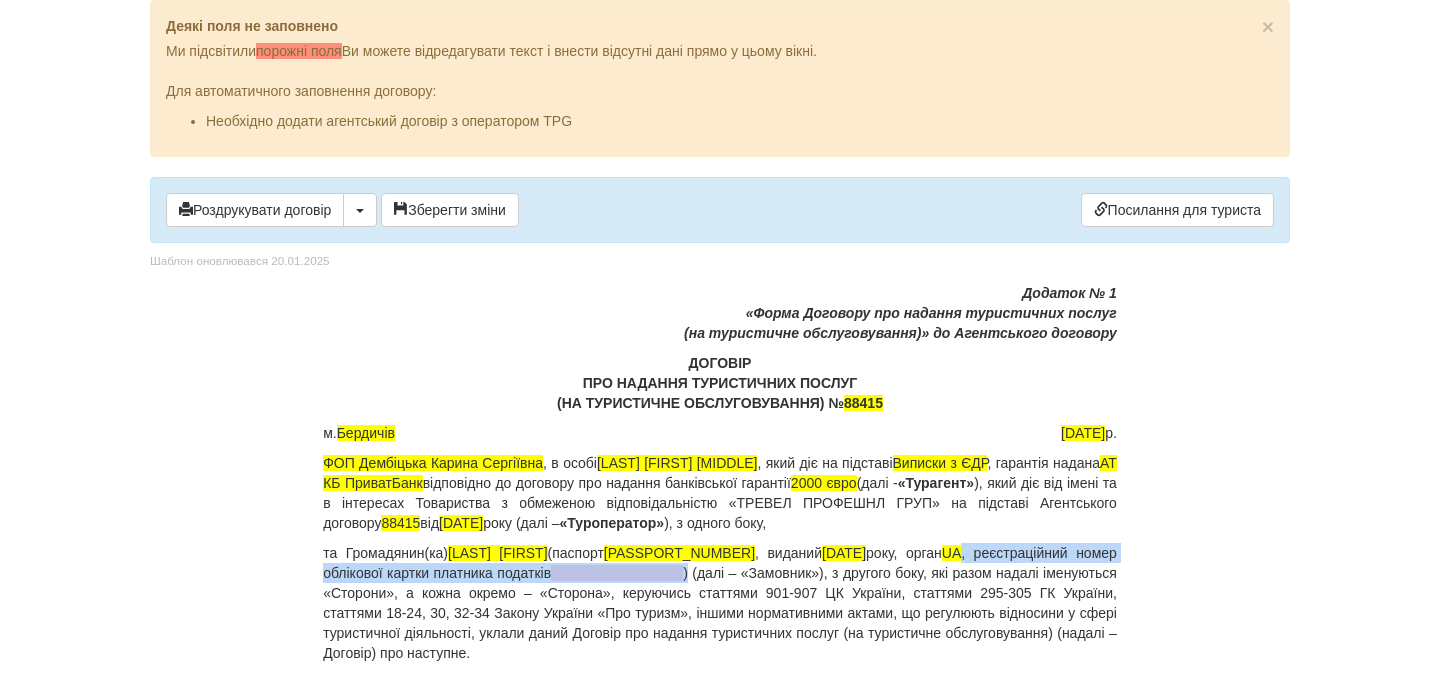 drag, startPoint x: 951, startPoint y: 557, endPoint x: 734, endPoint y: 577, distance: 217.91971 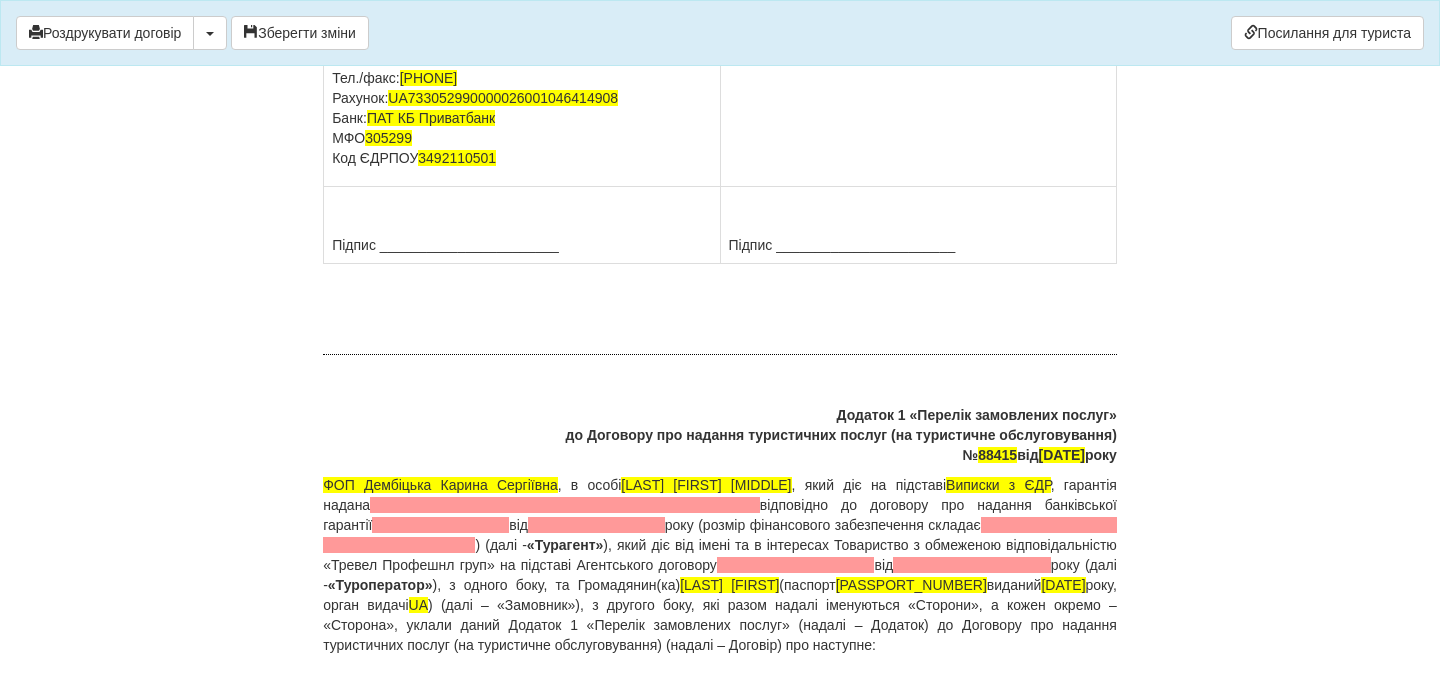 scroll, scrollTop: 14811, scrollLeft: 0, axis: vertical 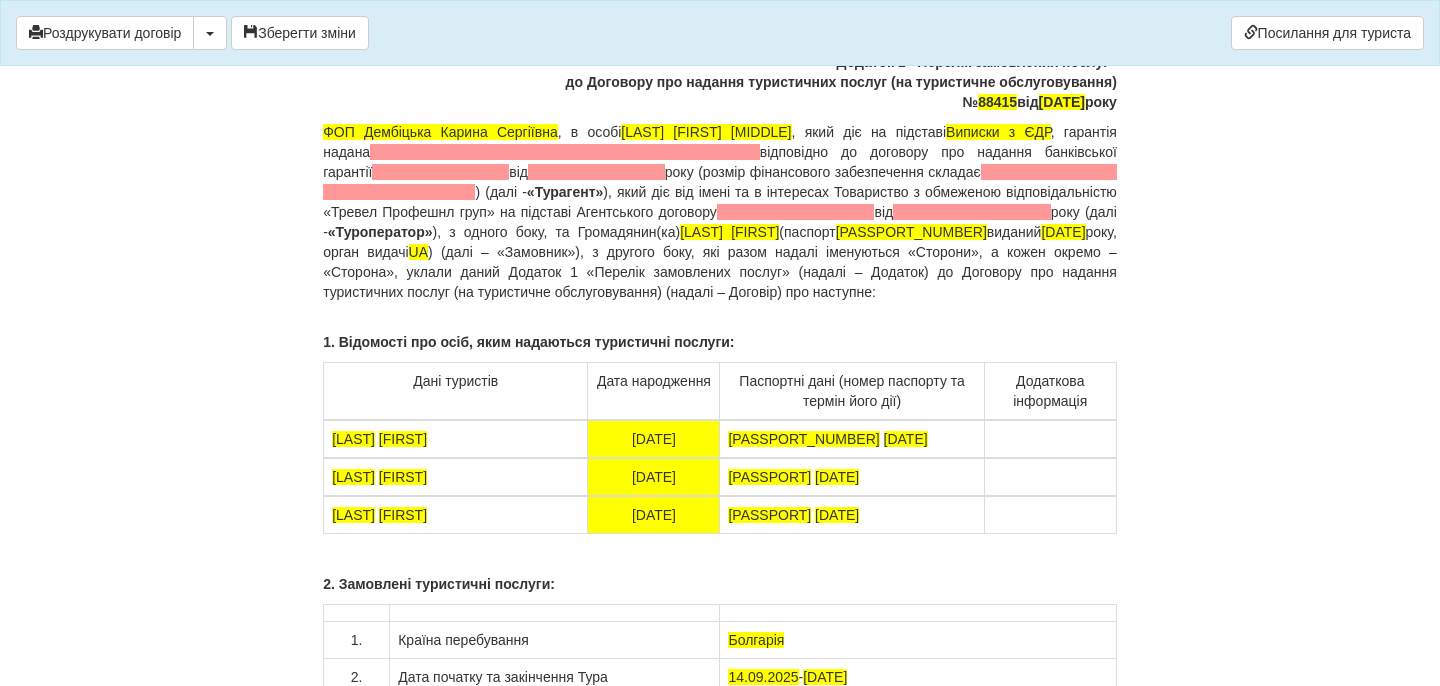 drag, startPoint x: 899, startPoint y: 485, endPoint x: 731, endPoint y: 485, distance: 168 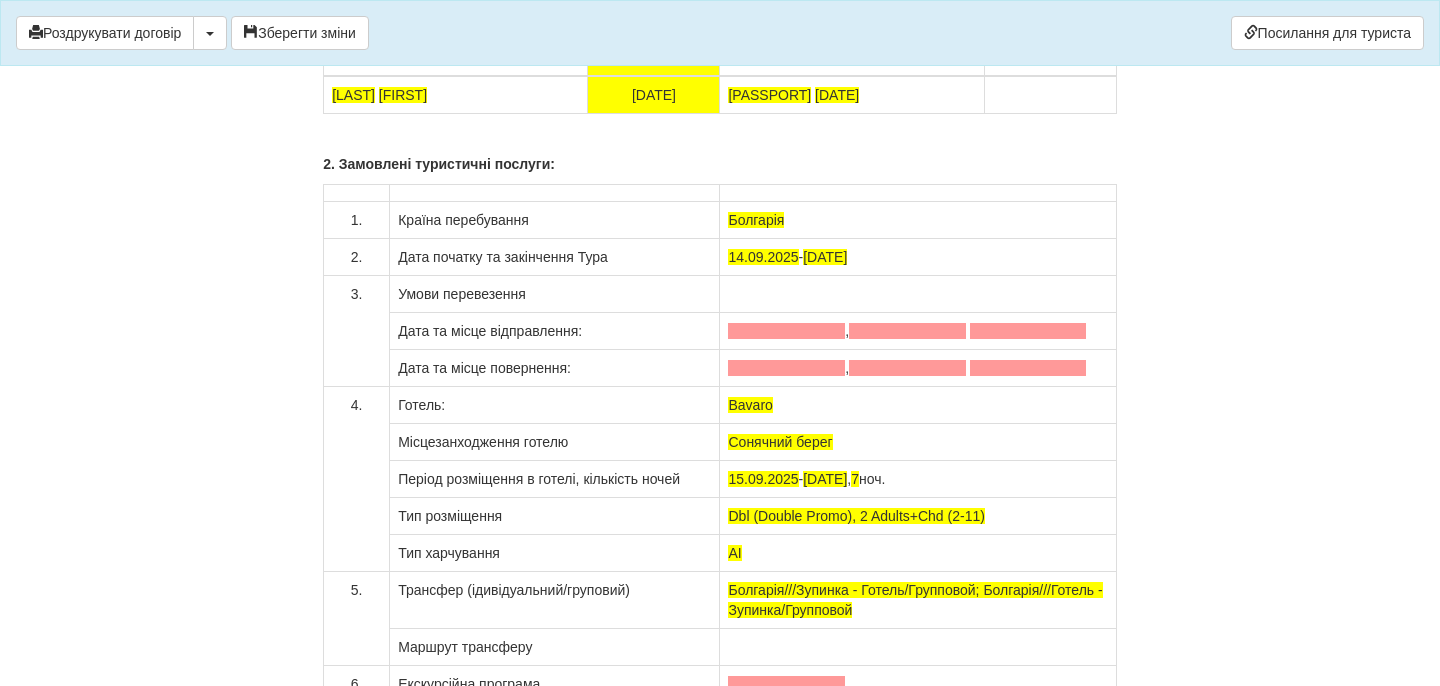 scroll, scrollTop: 15316, scrollLeft: 0, axis: vertical 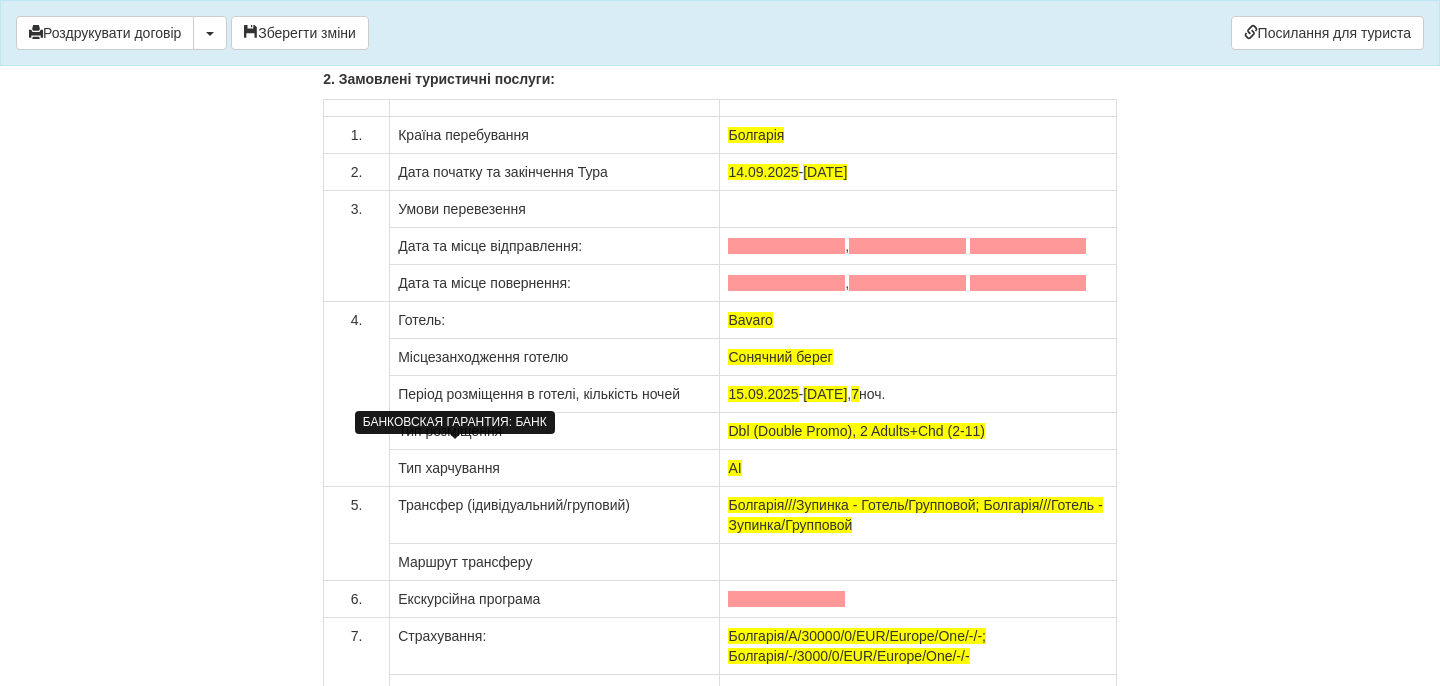 click at bounding box center [565, -353] 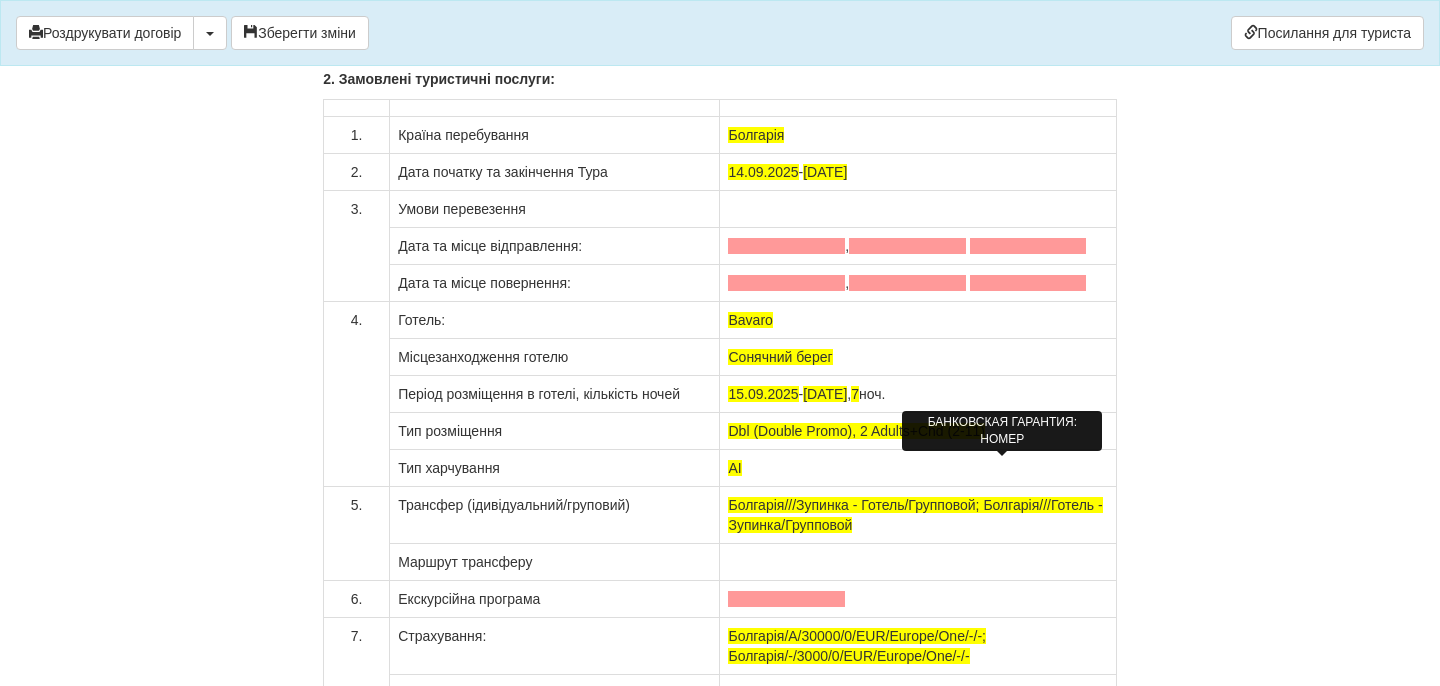 click at bounding box center [861, -353] 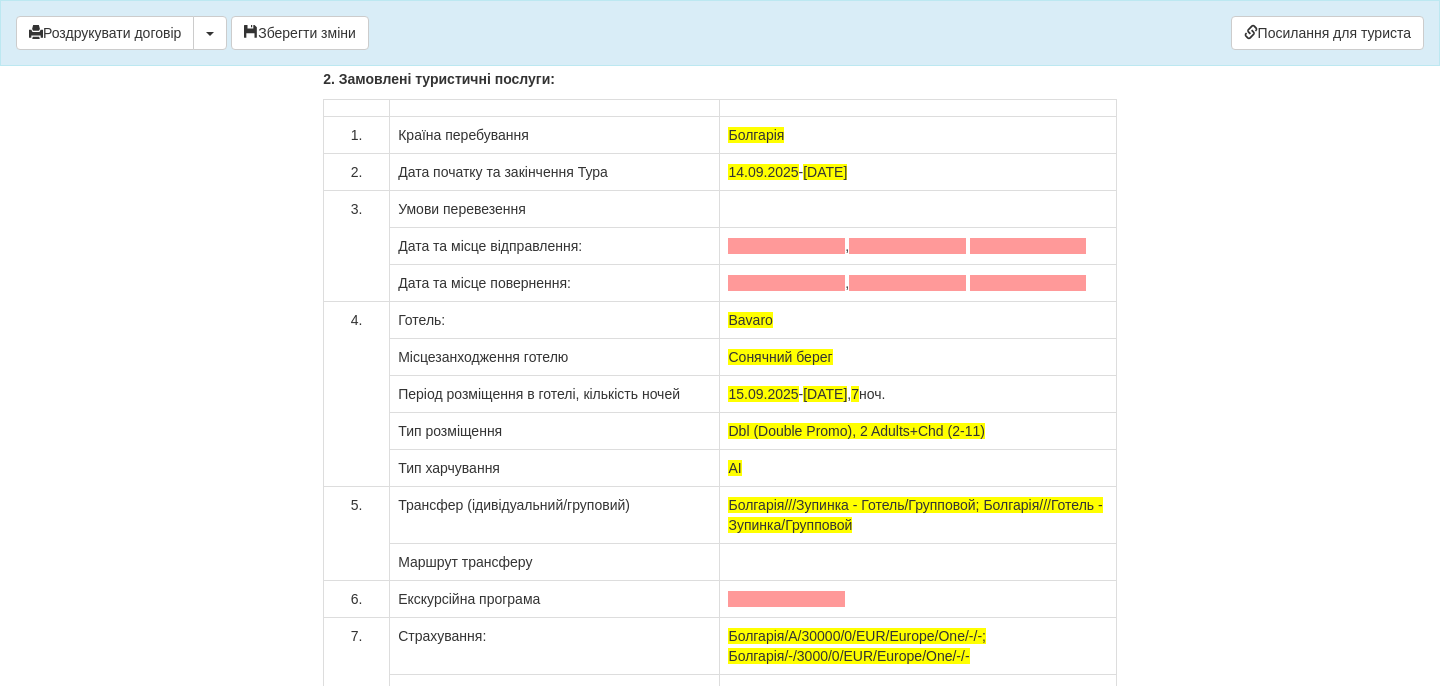 drag, startPoint x: 973, startPoint y: 469, endPoint x: 917, endPoint y: 482, distance: 57.48913 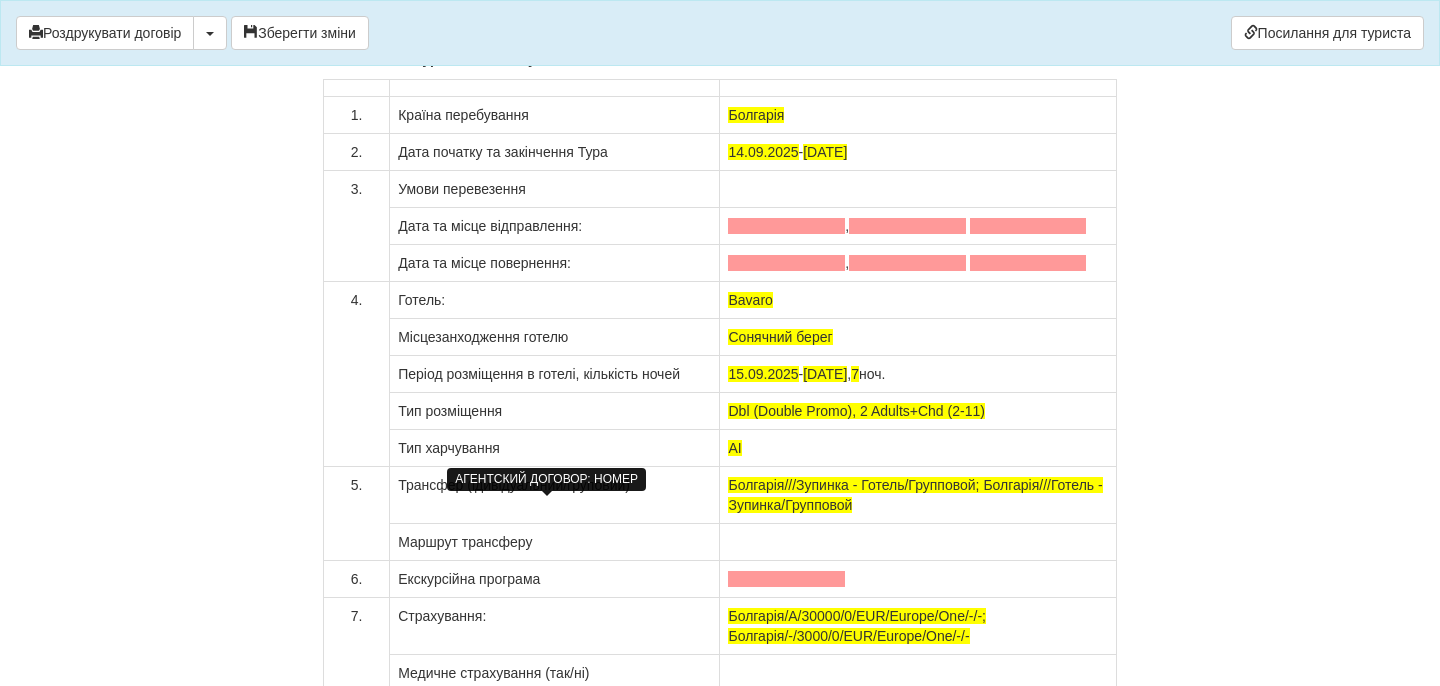 click at bounding box center (447, -313) 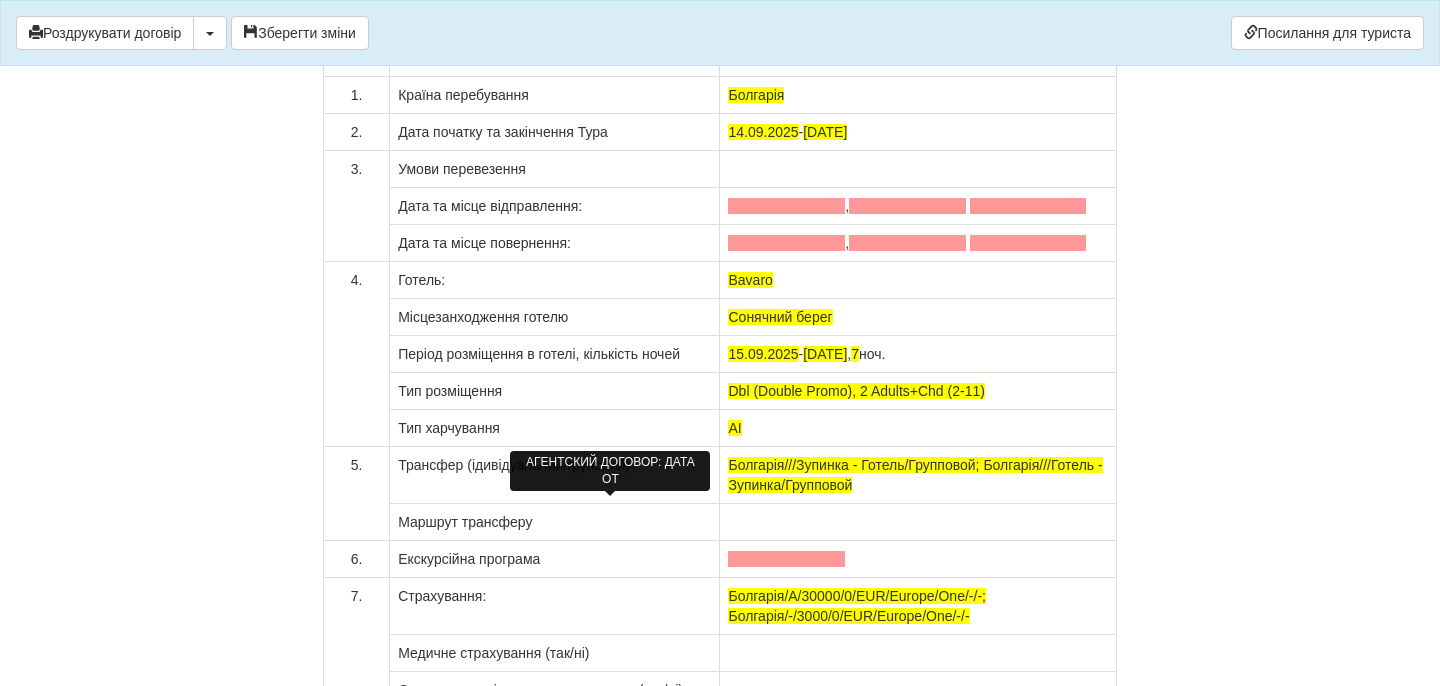 click at bounding box center [522, -313] 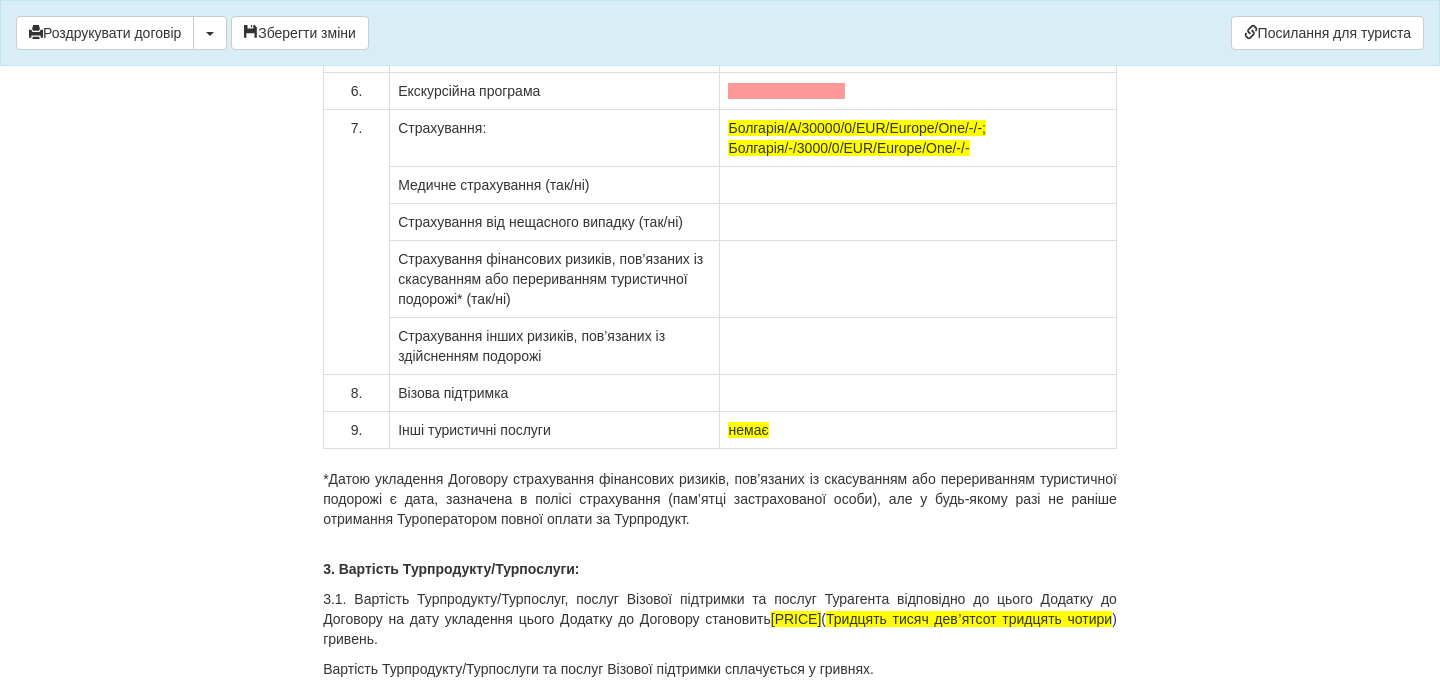 scroll, scrollTop: 15868, scrollLeft: 0, axis: vertical 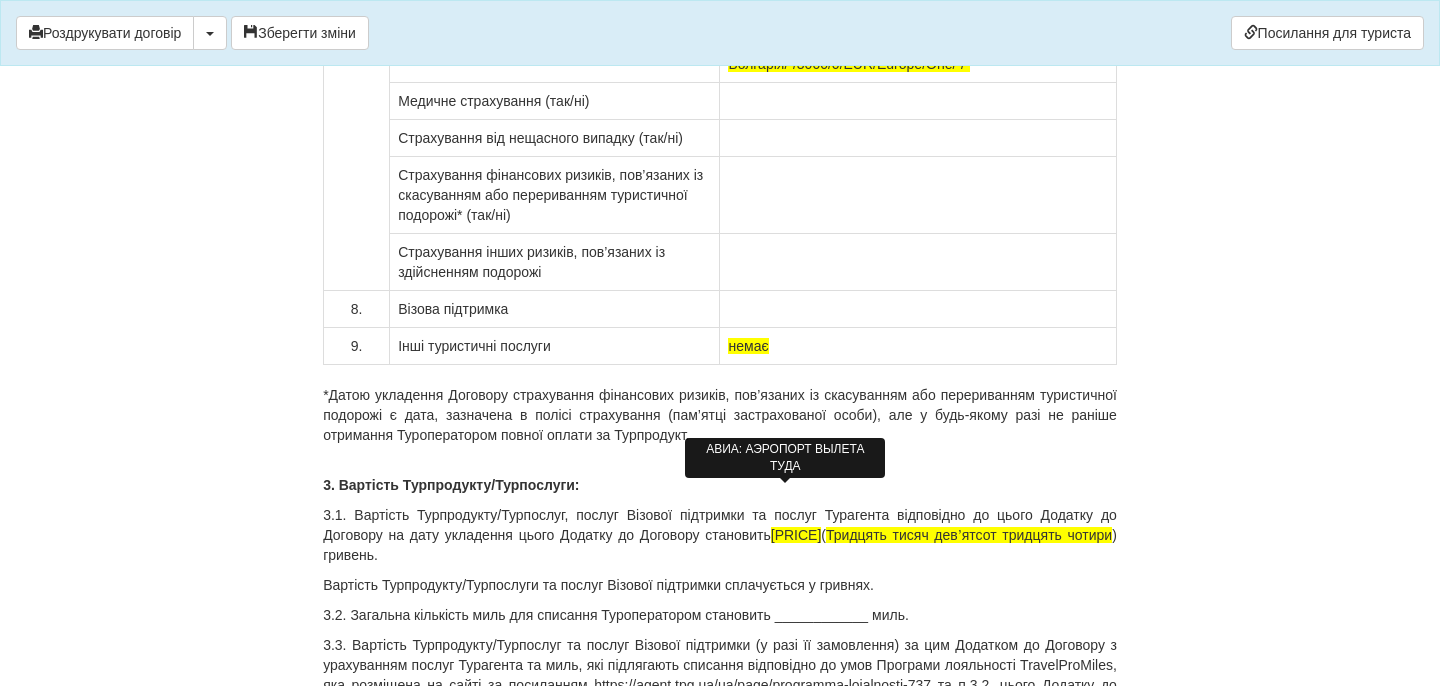 click at bounding box center (786, -346) 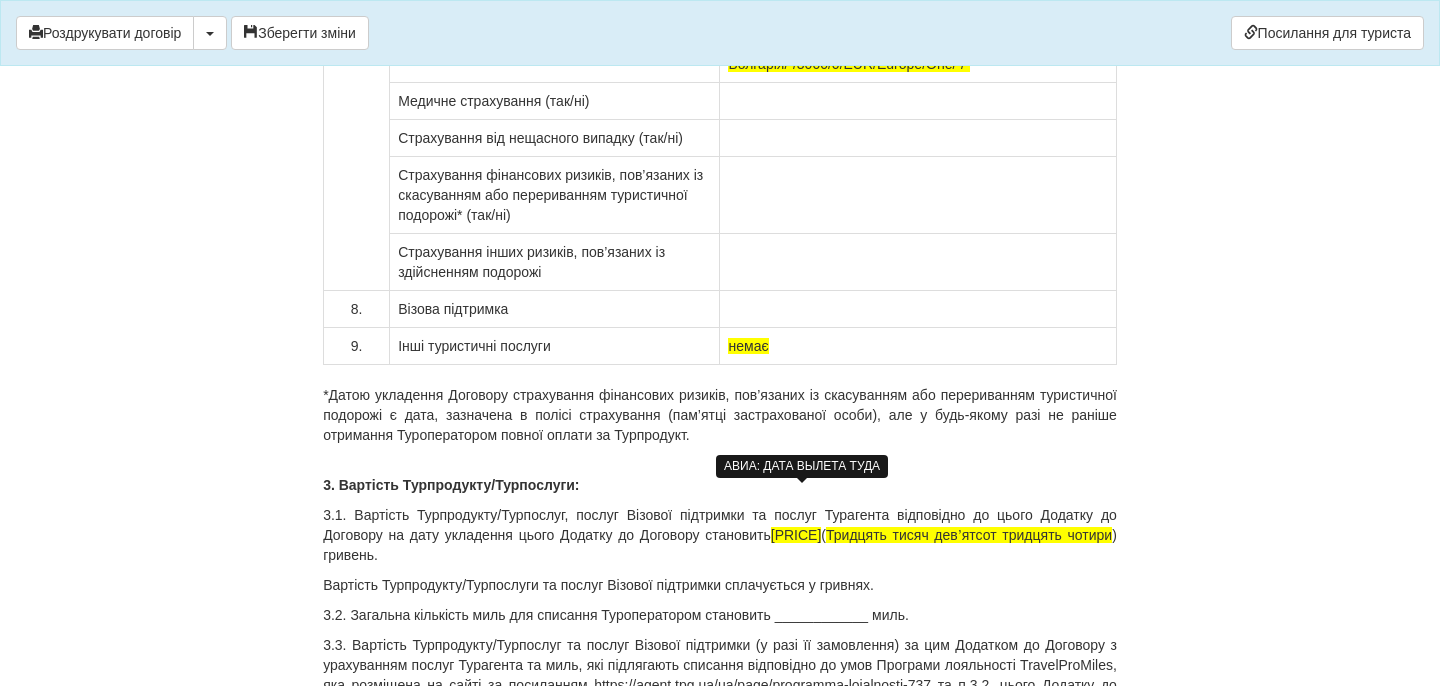 click at bounding box center [818, -346] 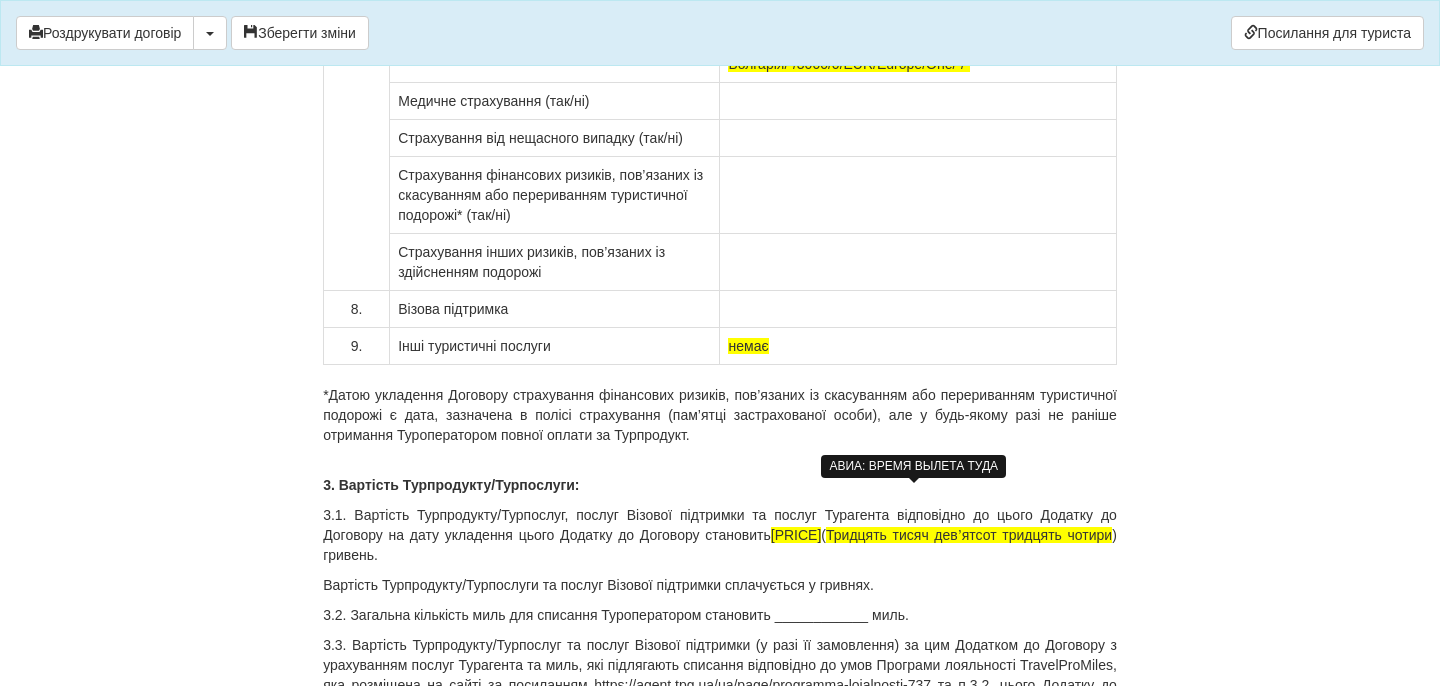 click at bounding box center [881, -346] 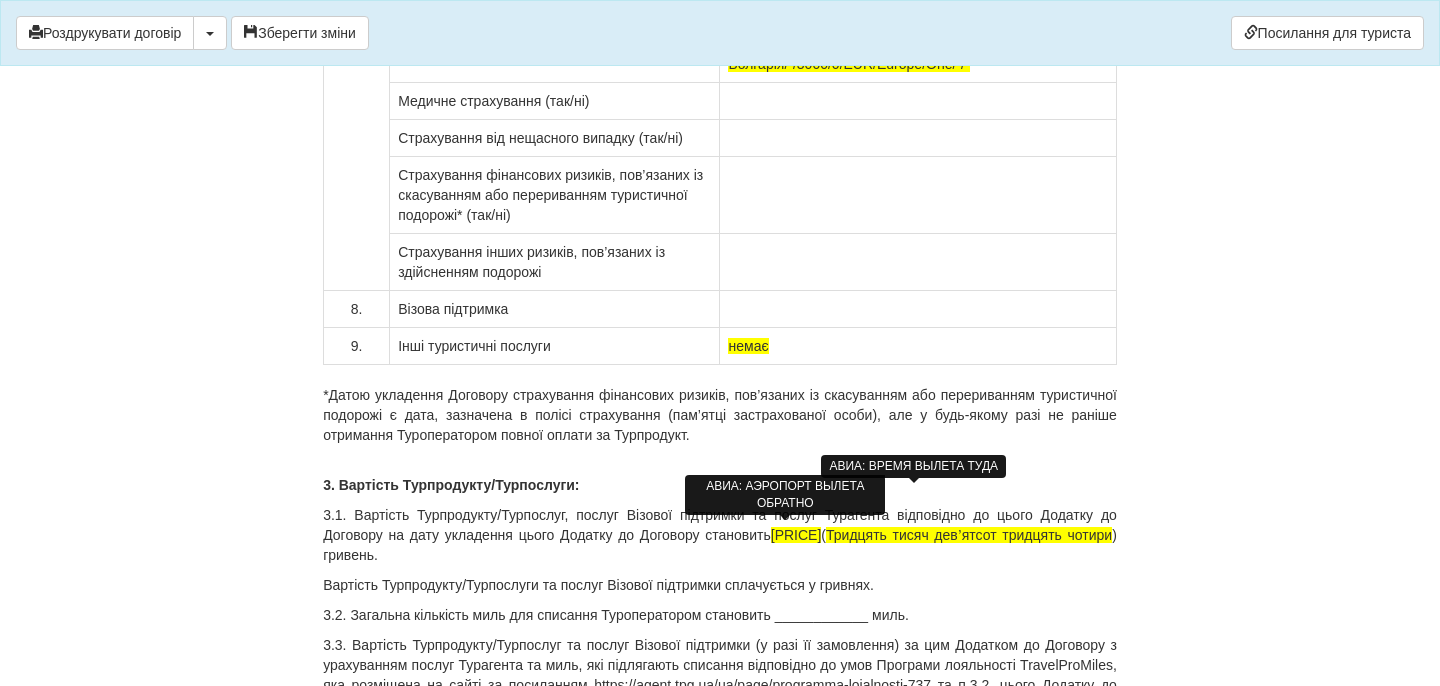 click at bounding box center (786, -309) 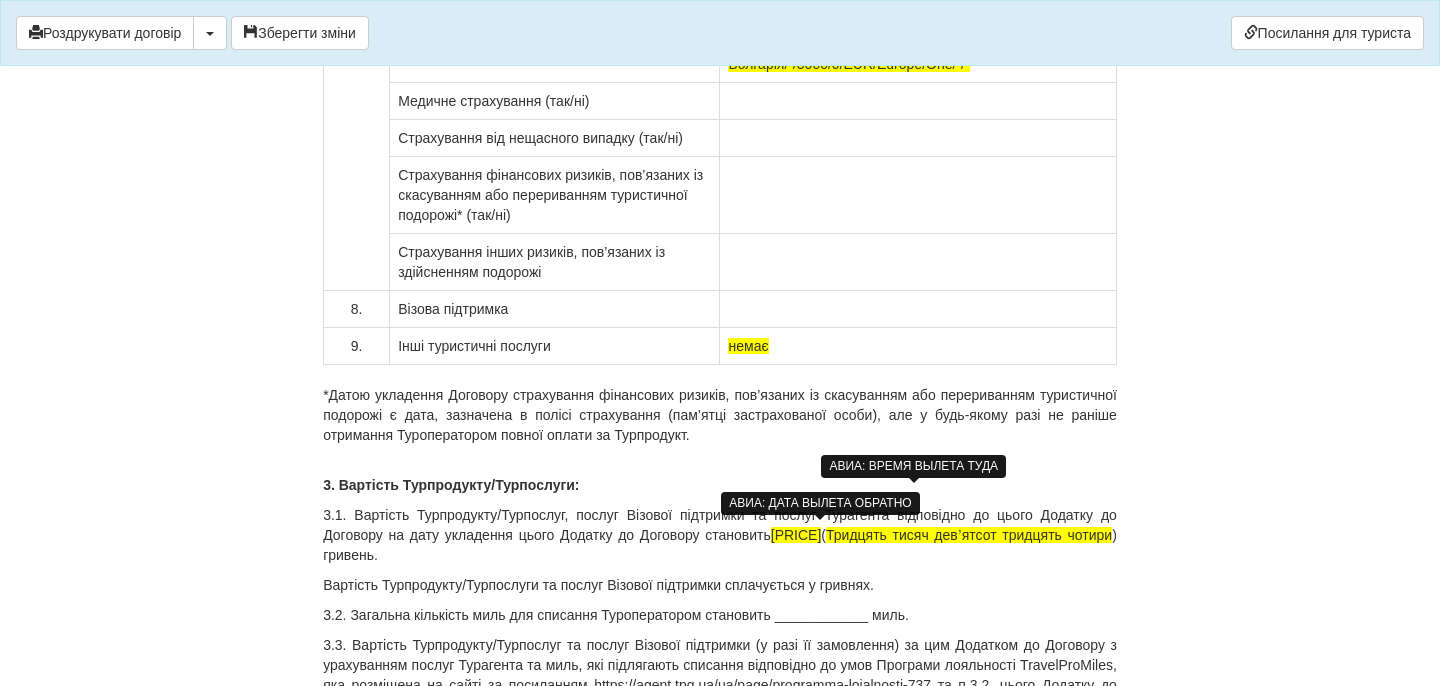 click at bounding box center (818, -309) 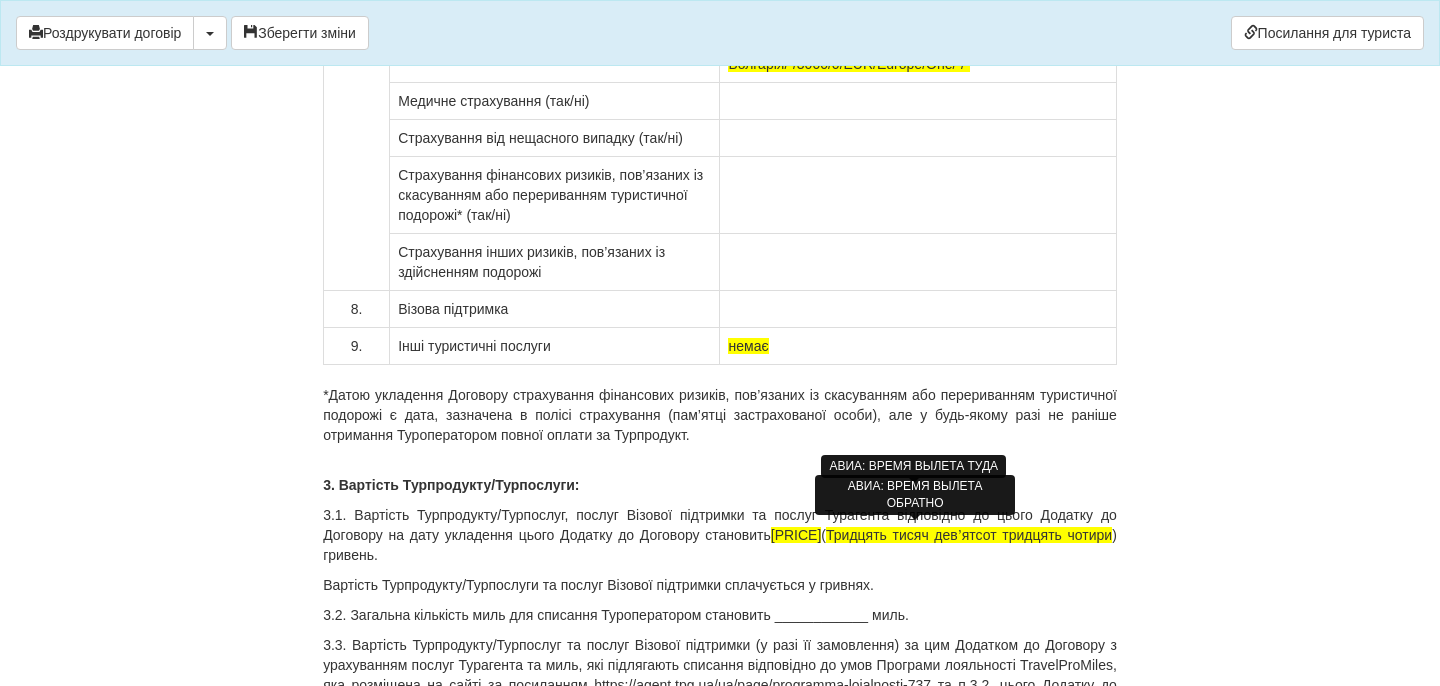 click at bounding box center (881, -309) 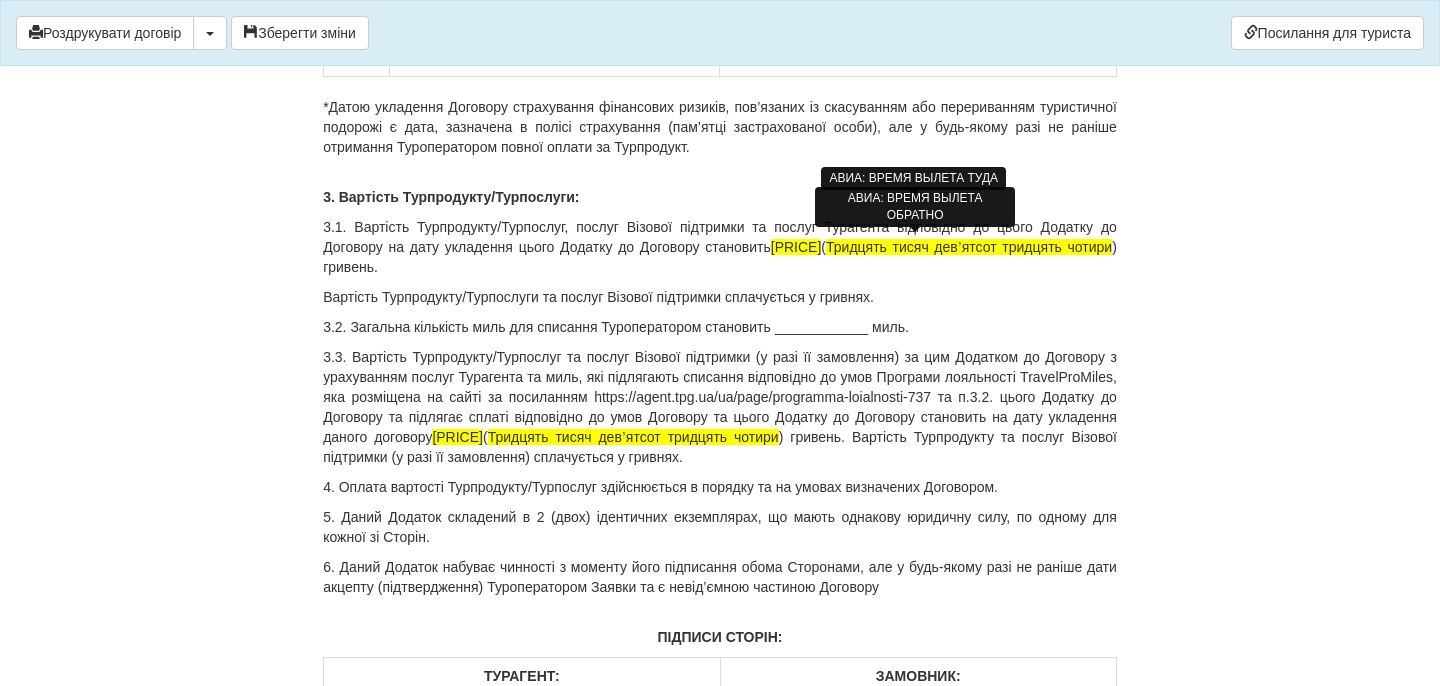 scroll, scrollTop: 16174, scrollLeft: 0, axis: vertical 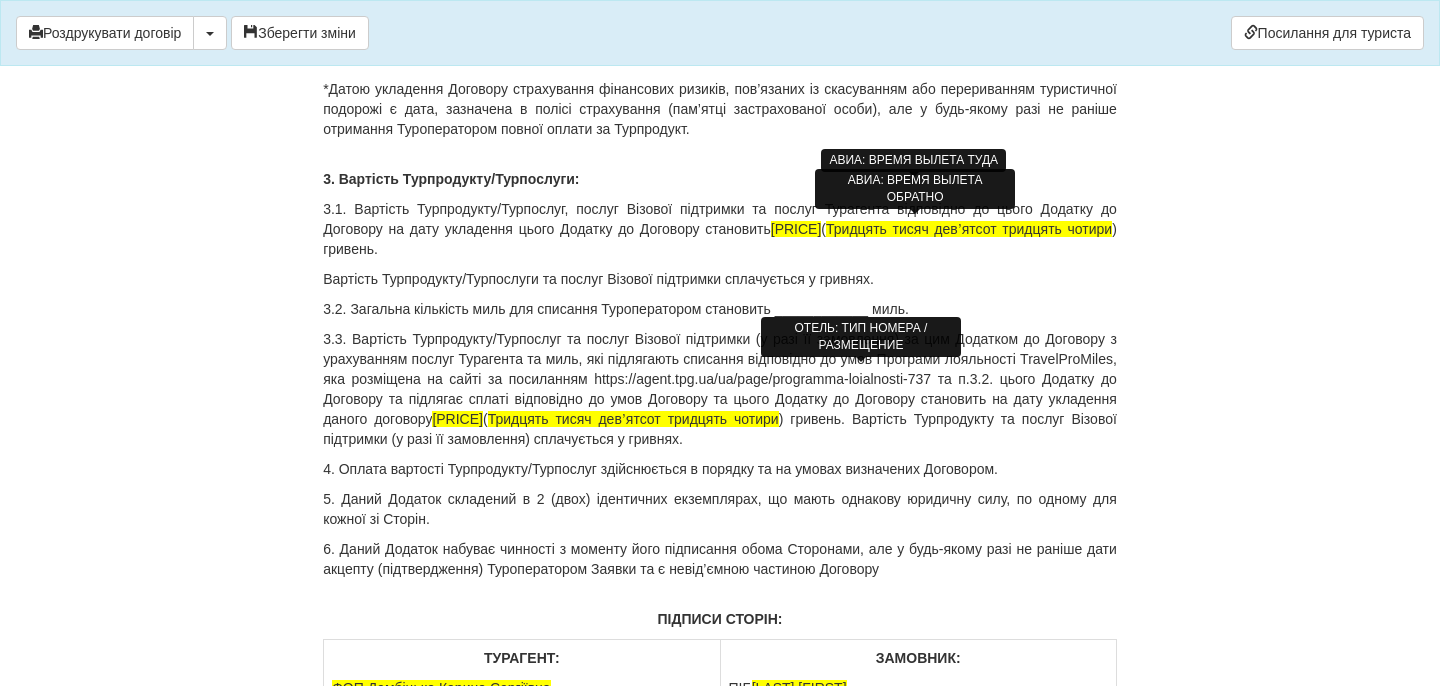 drag, startPoint x: 755, startPoint y: 374, endPoint x: 853, endPoint y: 375, distance: 98.005104 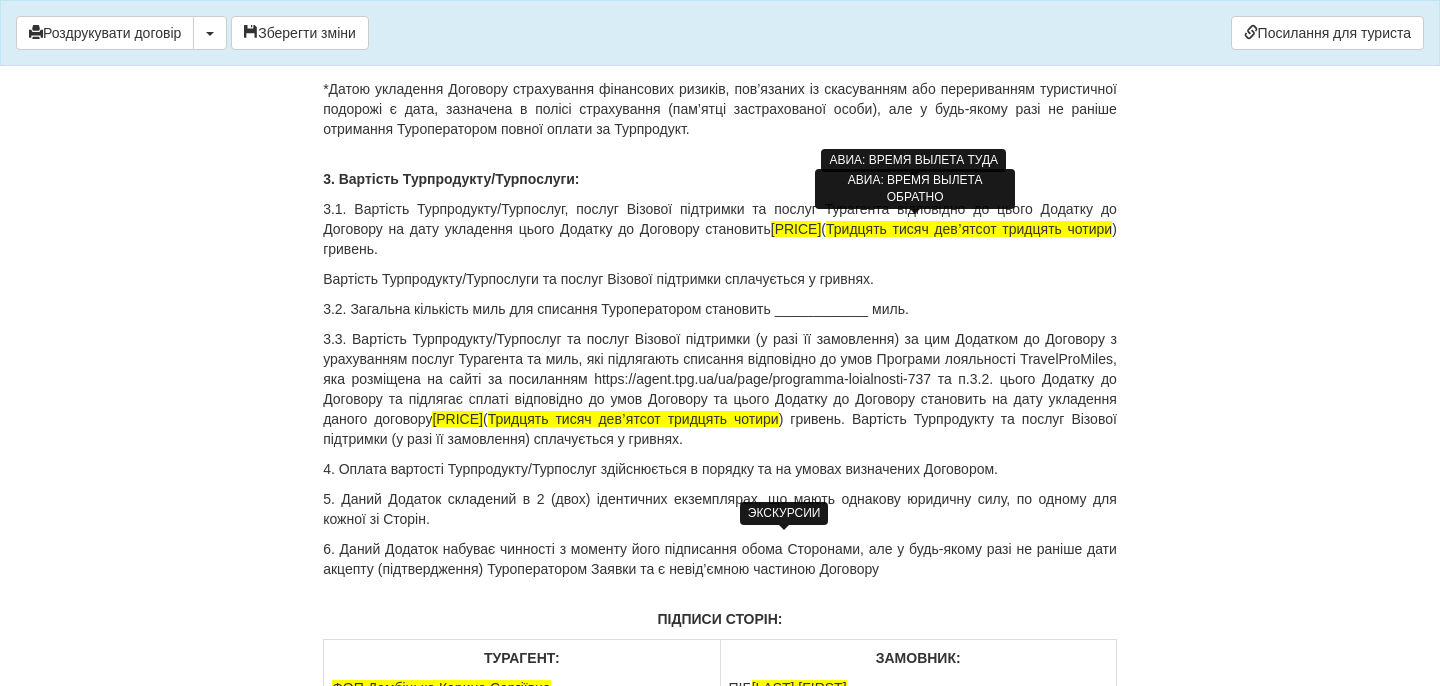 click at bounding box center (786, -299) 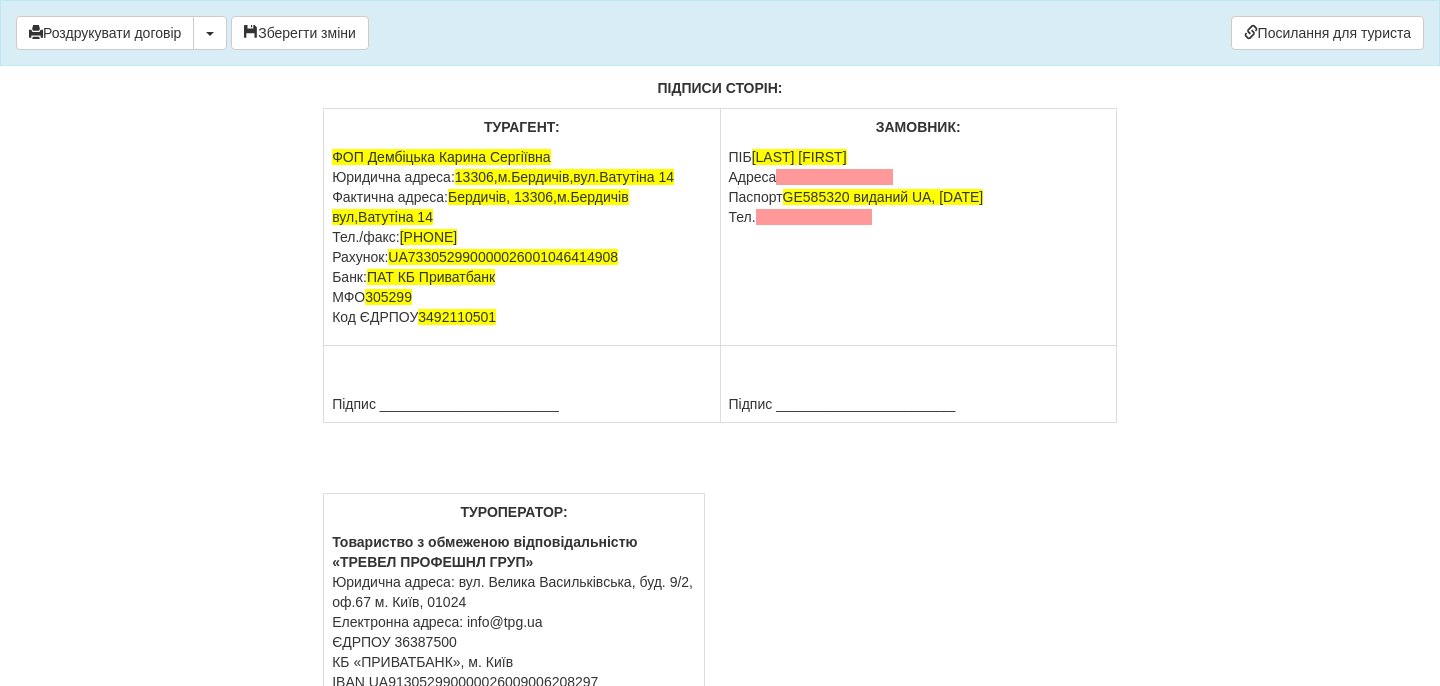 scroll, scrollTop: 16713, scrollLeft: 0, axis: vertical 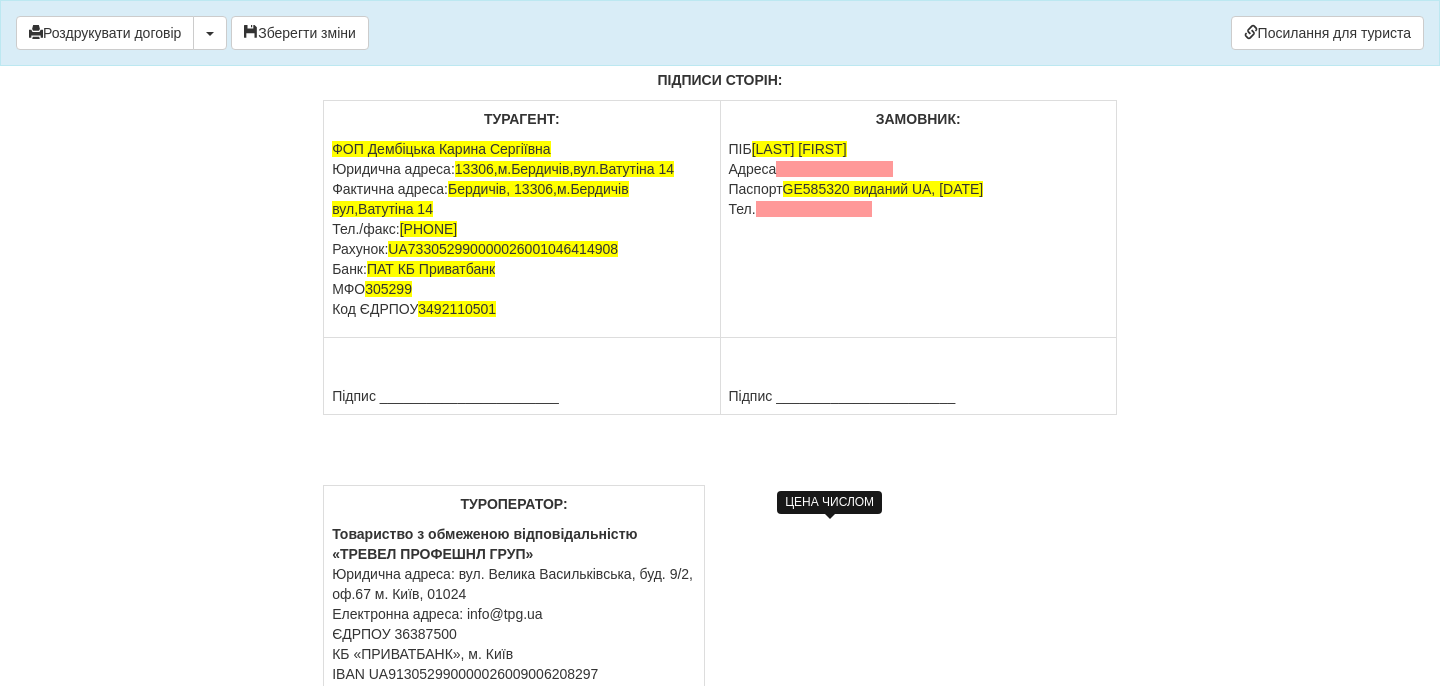 drag, startPoint x: 826, startPoint y: 530, endPoint x: 841, endPoint y: 530, distance: 15 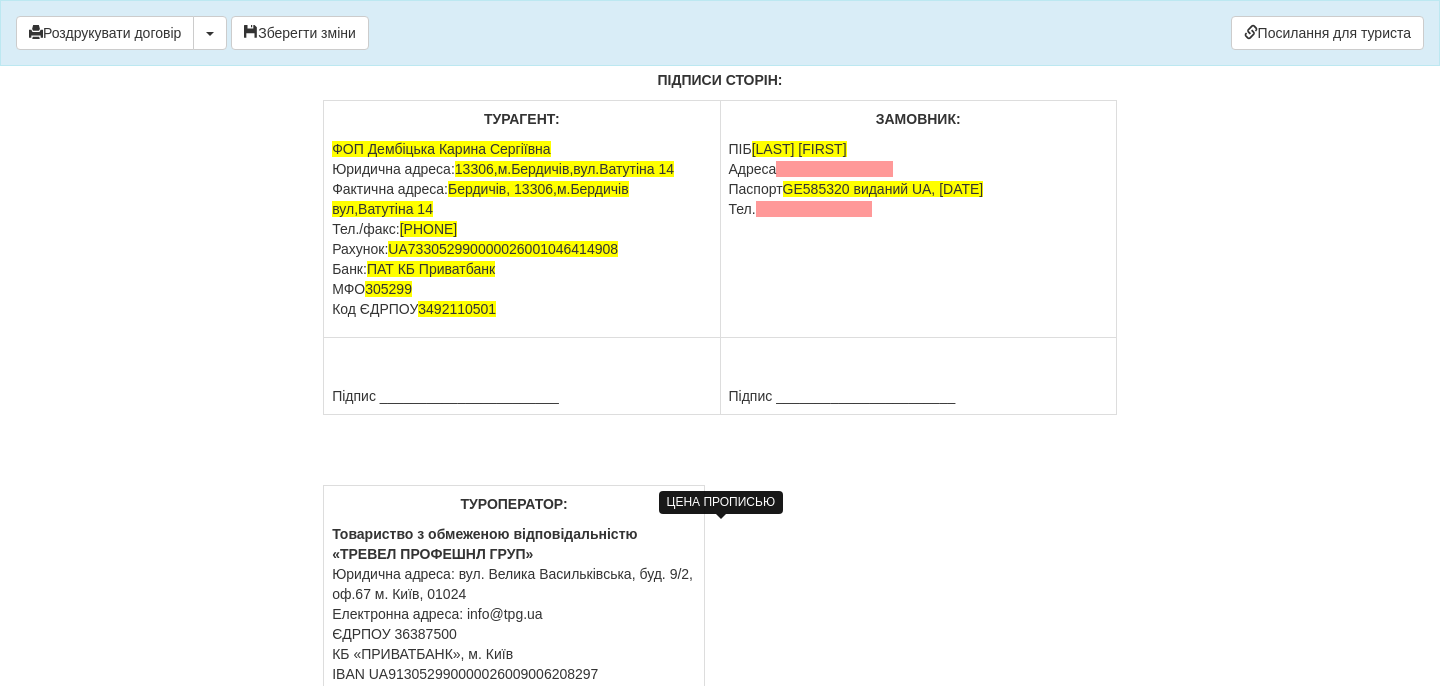 drag, startPoint x: 1056, startPoint y: 530, endPoint x: 370, endPoint y: 545, distance: 686.164 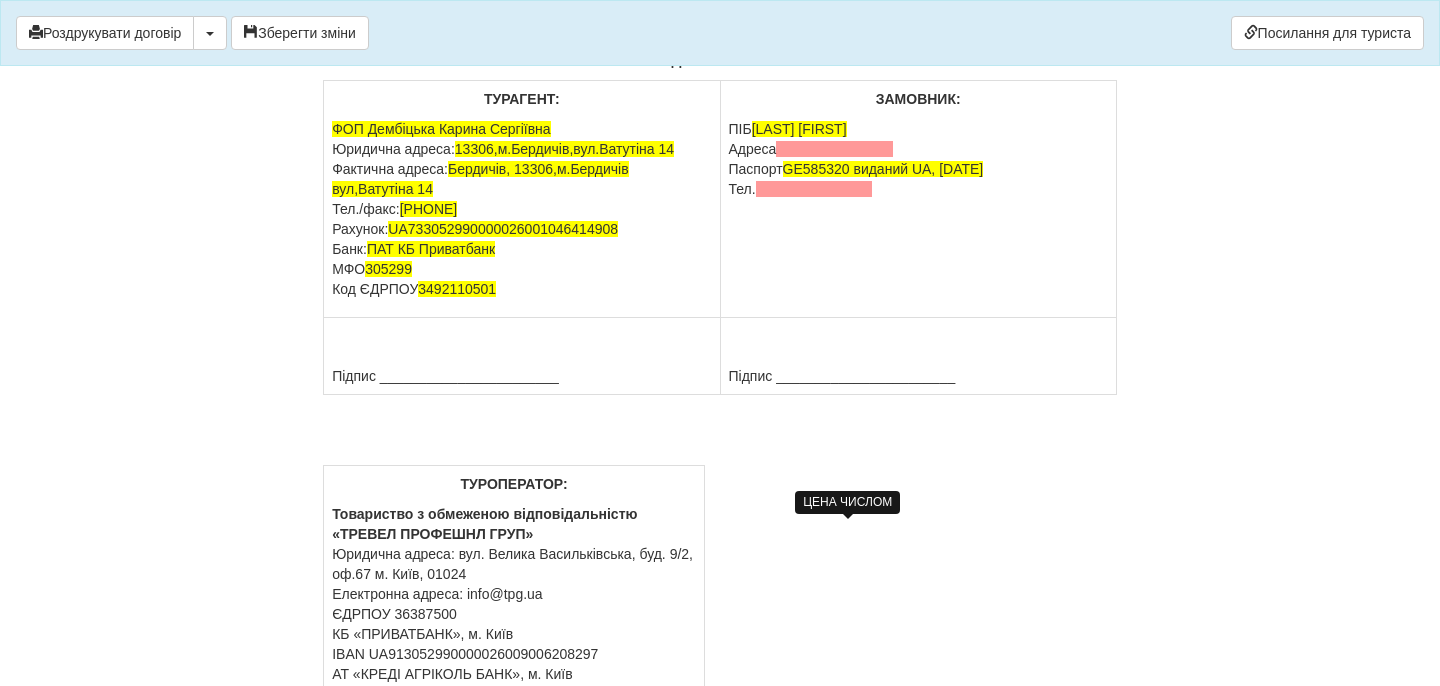 drag, startPoint x: 838, startPoint y: 529, endPoint x: 859, endPoint y: 530, distance: 21.023796 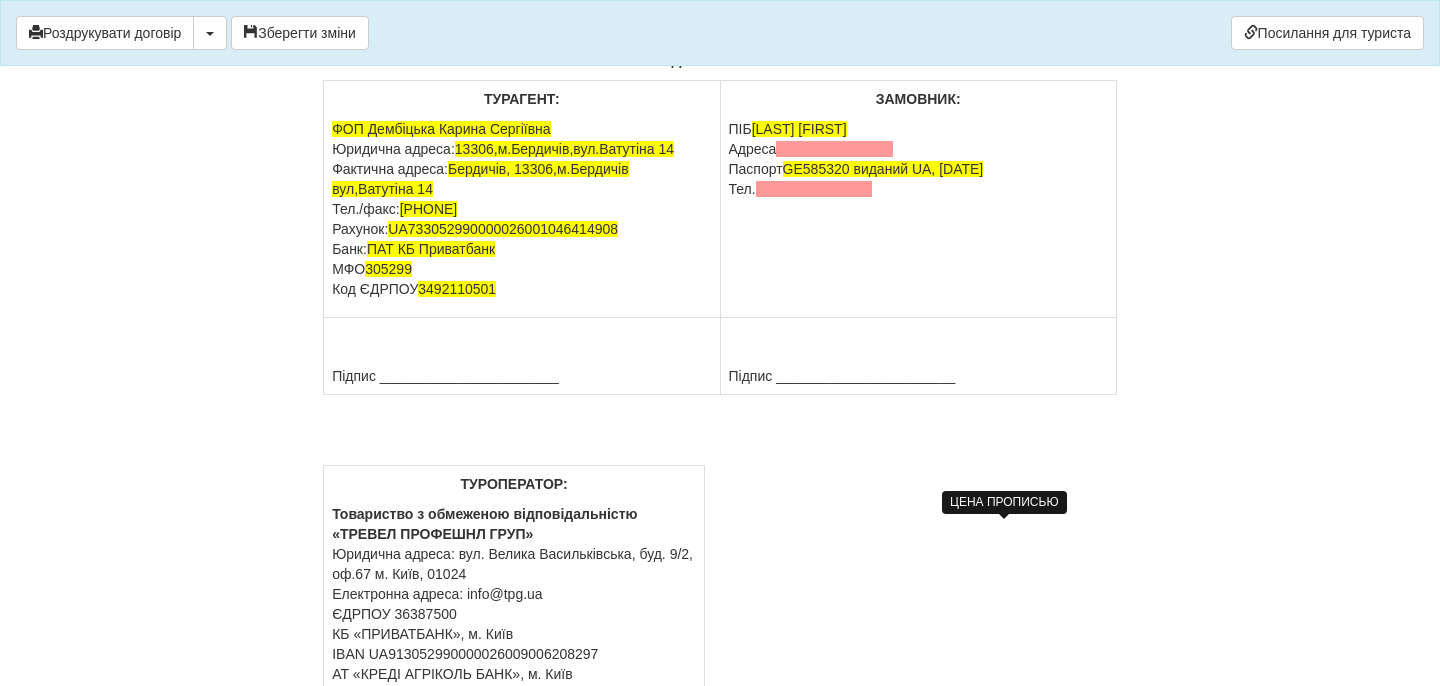 drag, startPoint x: 1011, startPoint y: 532, endPoint x: 1075, endPoint y: 533, distance: 64.00781 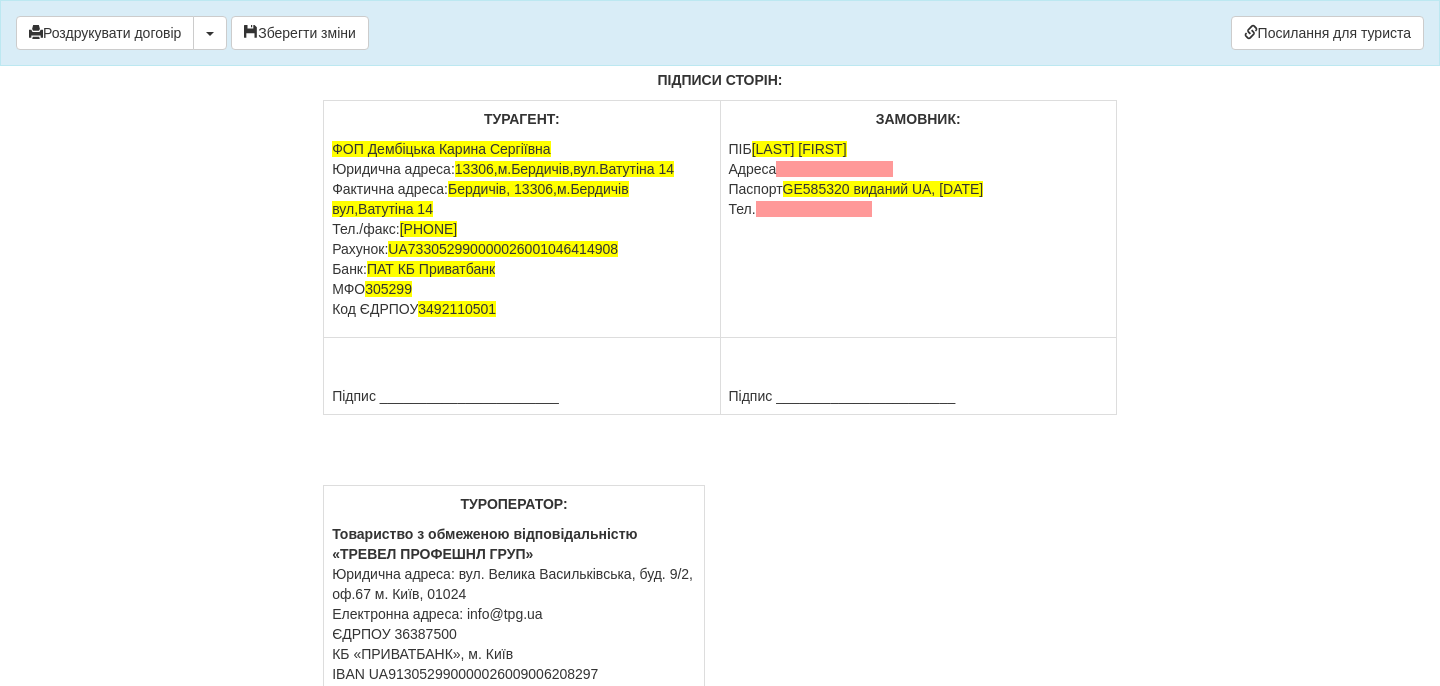 click on "3.1.	Вартість Турпродукту/Турпослуг, послуг Візової підтримки та послуг Турагента відповідно до цього Додатку до Договору на дату укладення цього Додатку до Договору становить  30 860.00  ( Тридцять тисяч вісімсот шістдесят грн  ) гривень." at bounding box center [720, -310] 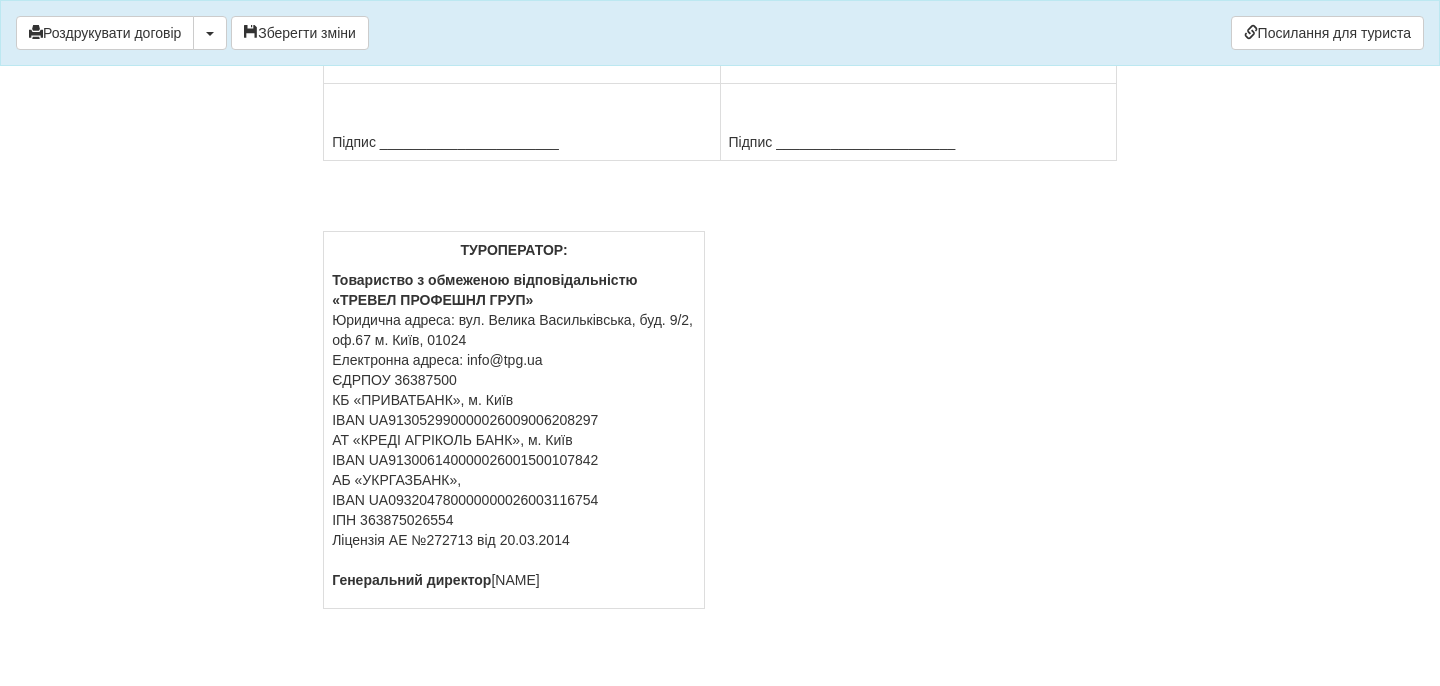scroll, scrollTop: 17005, scrollLeft: 0, axis: vertical 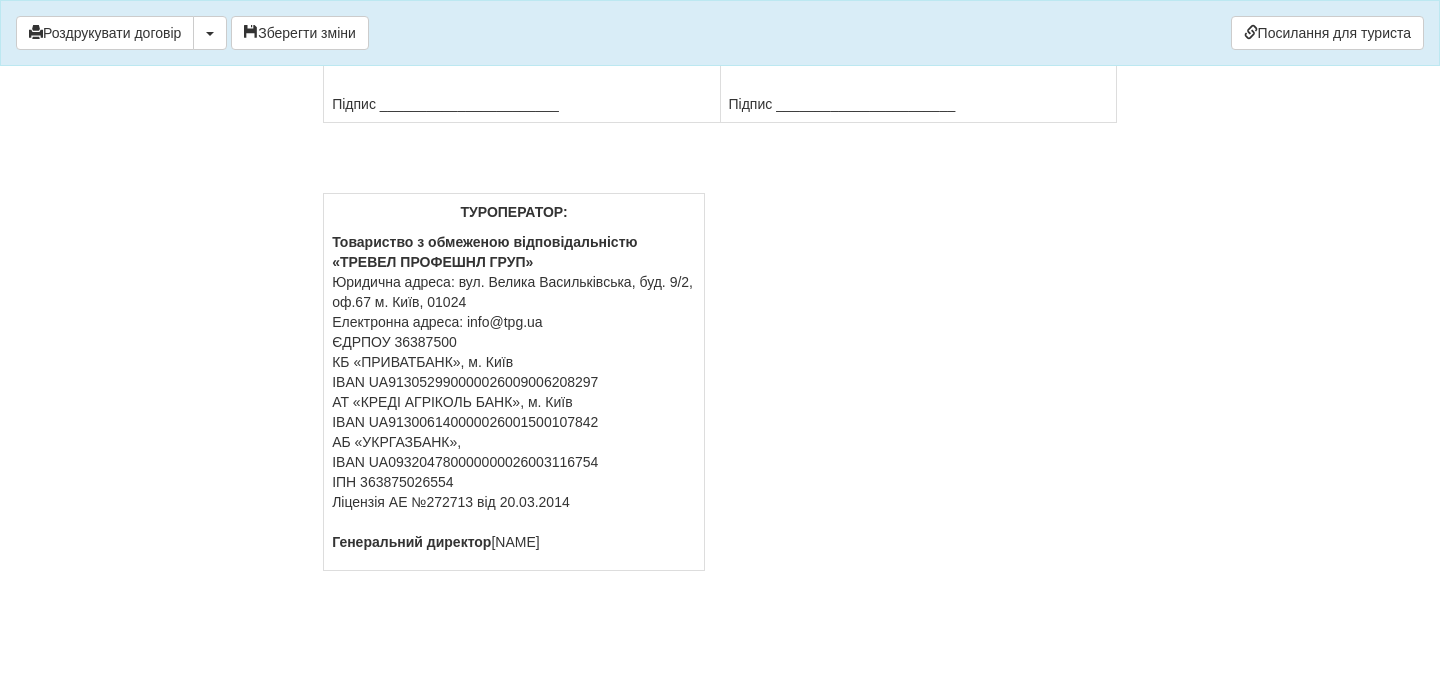 drag, startPoint x: 791, startPoint y: 236, endPoint x: 805, endPoint y: 256, distance: 24.41311 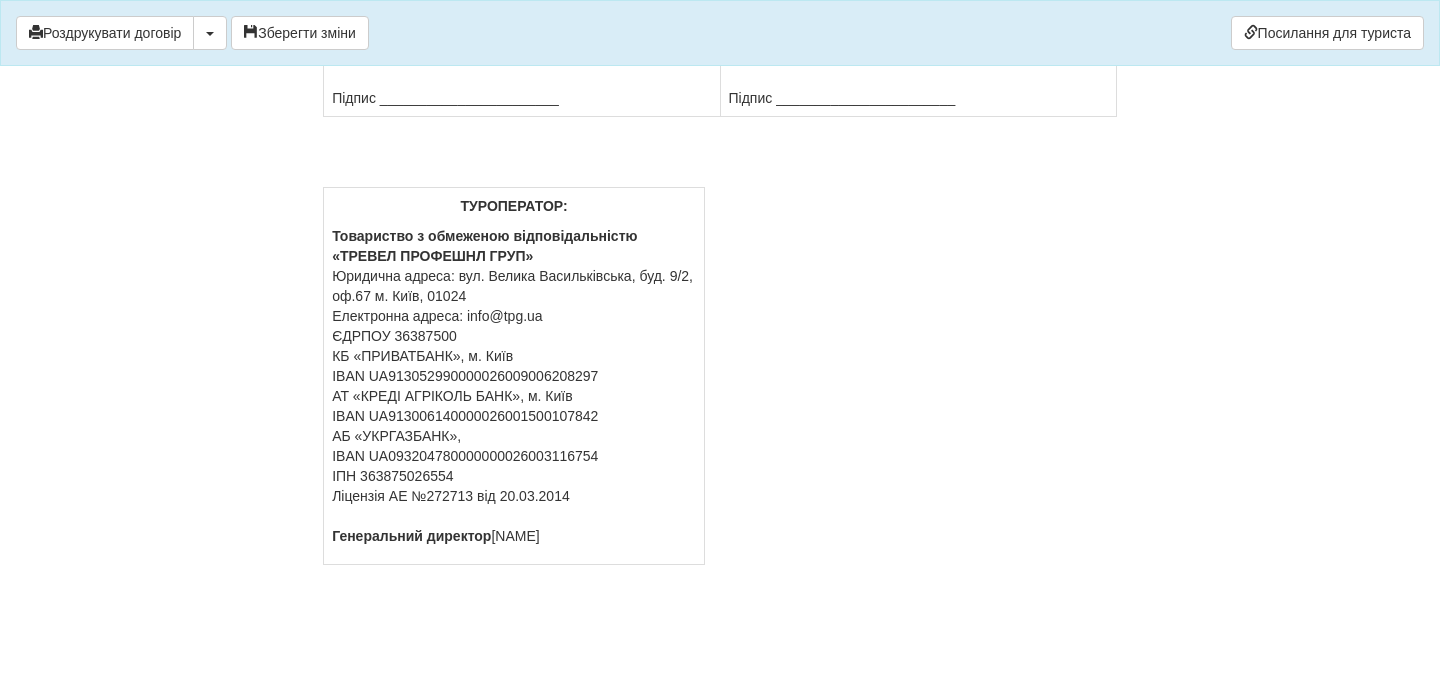 scroll, scrollTop: 17244, scrollLeft: 0, axis: vertical 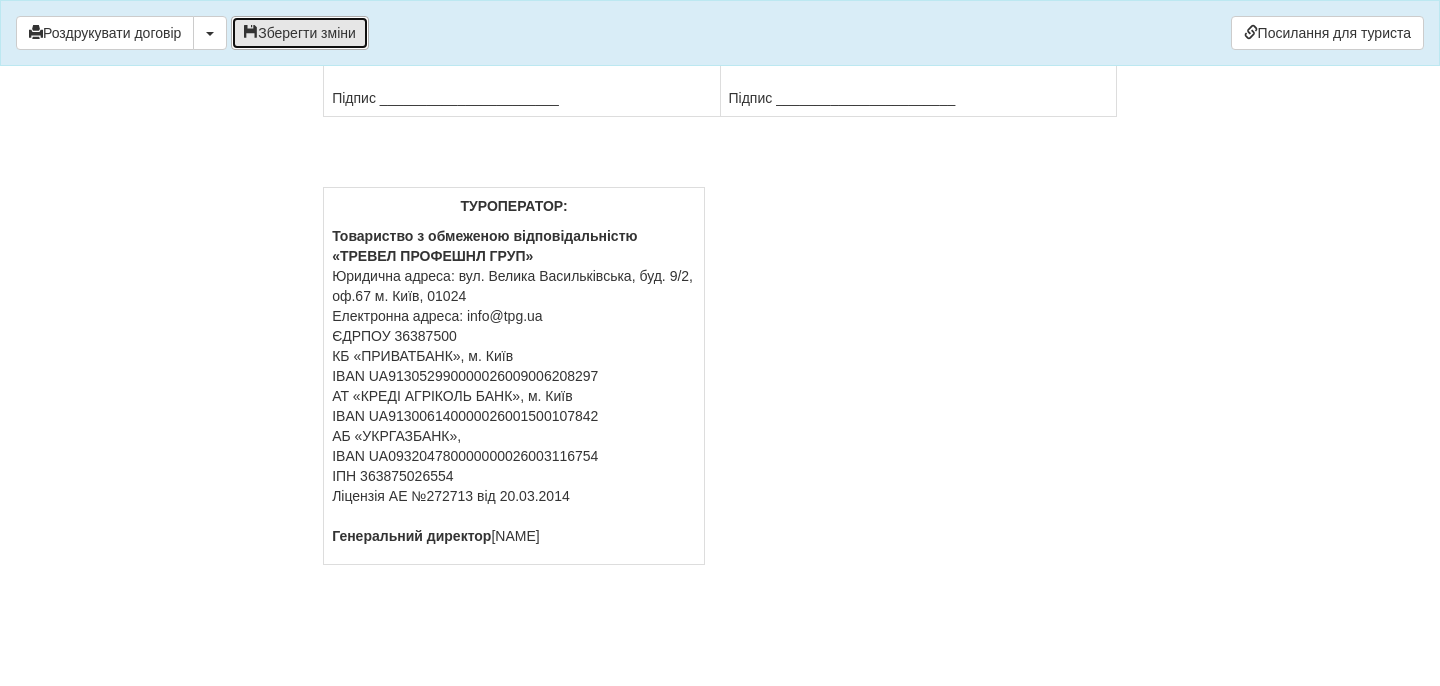 click on "Зберегти зміни" at bounding box center (300, 33) 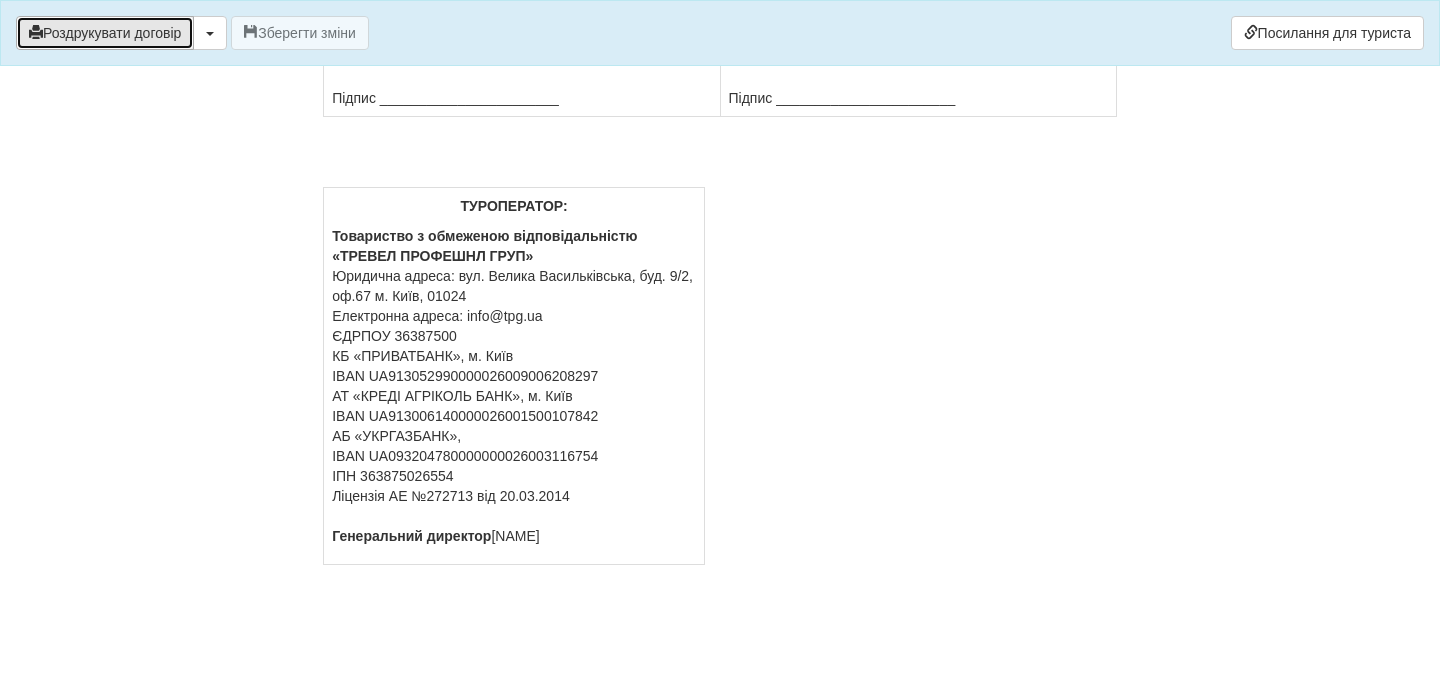 click on "Роздрукувати договір" at bounding box center (105, 33) 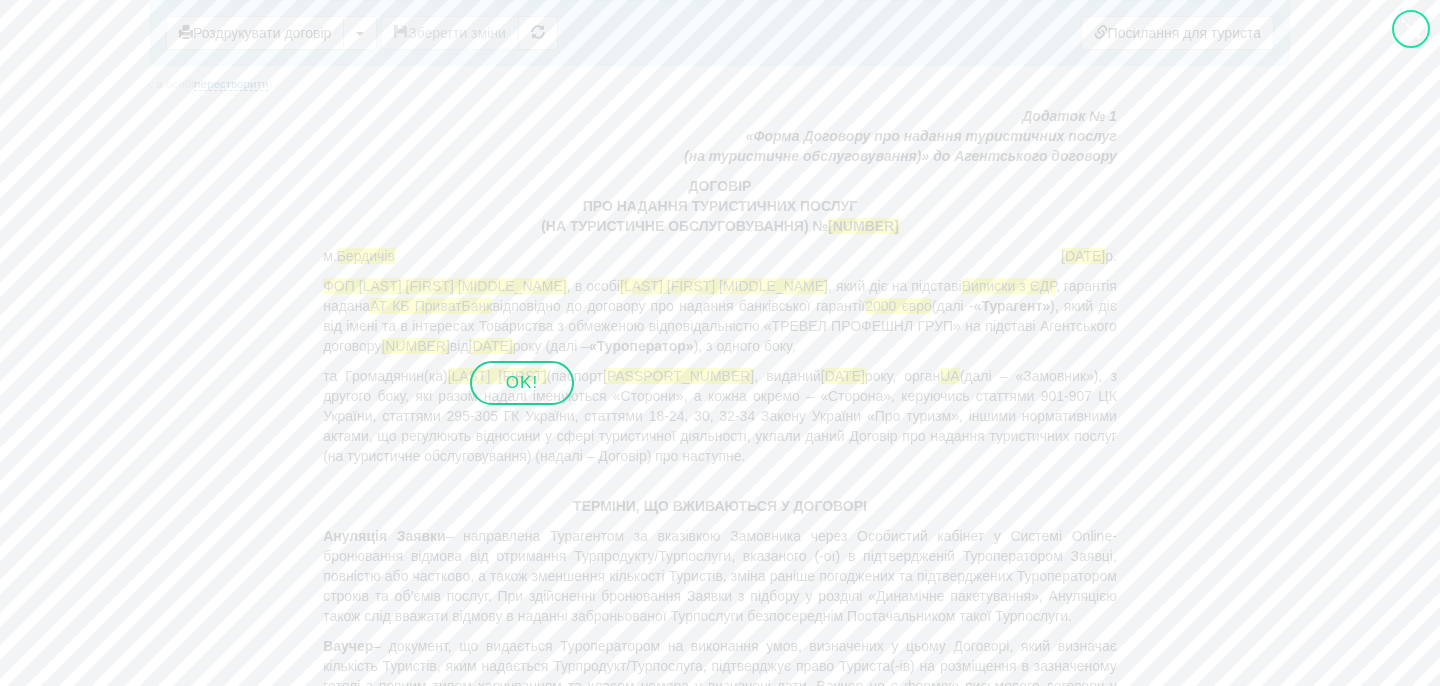 scroll, scrollTop: 0, scrollLeft: 0, axis: both 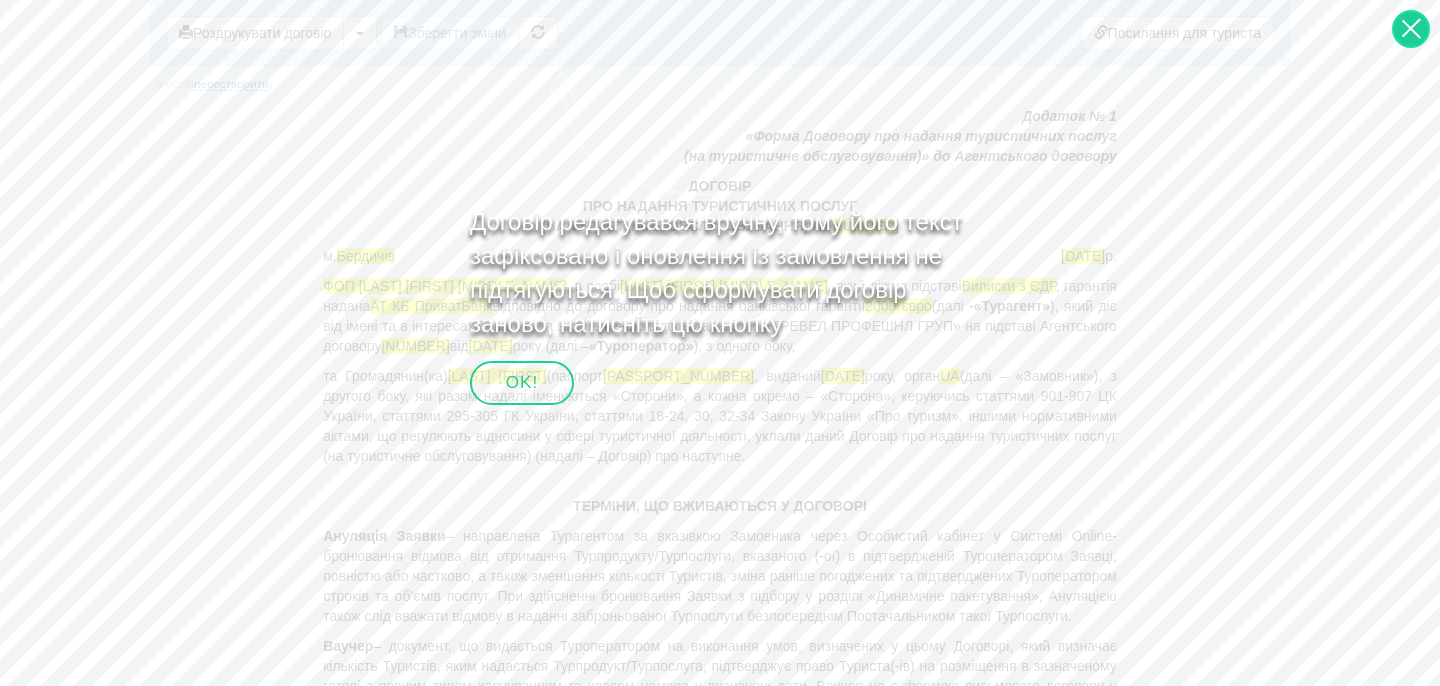 click at bounding box center (1411, 29) 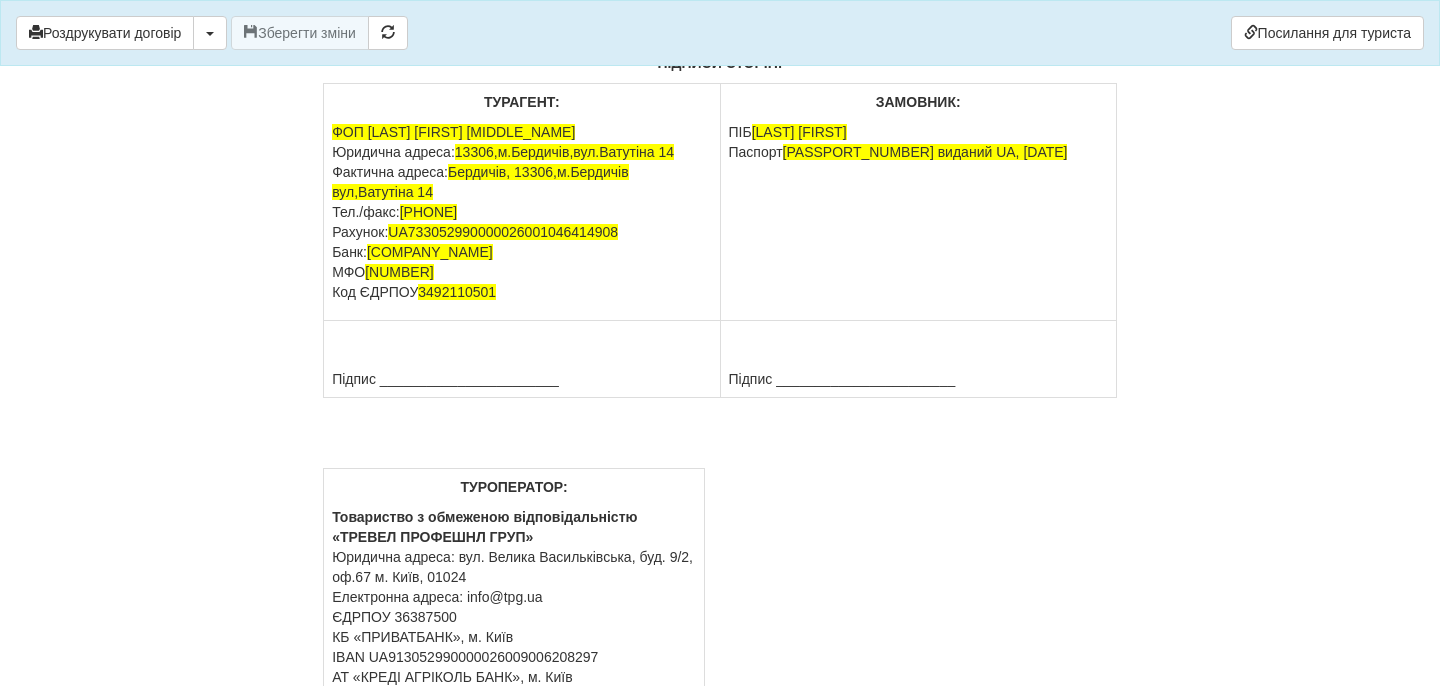 scroll, scrollTop: 16787, scrollLeft: 0, axis: vertical 